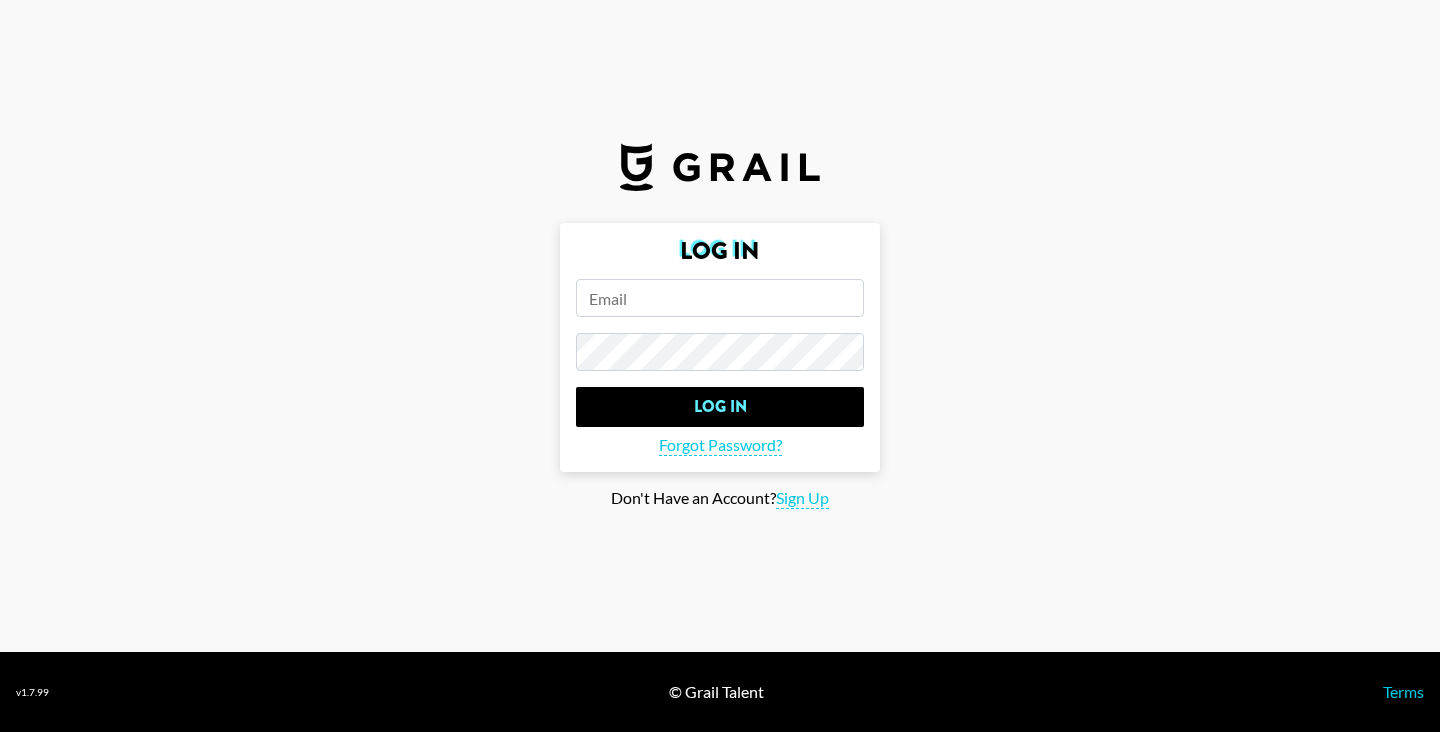 scroll, scrollTop: 0, scrollLeft: 0, axis: both 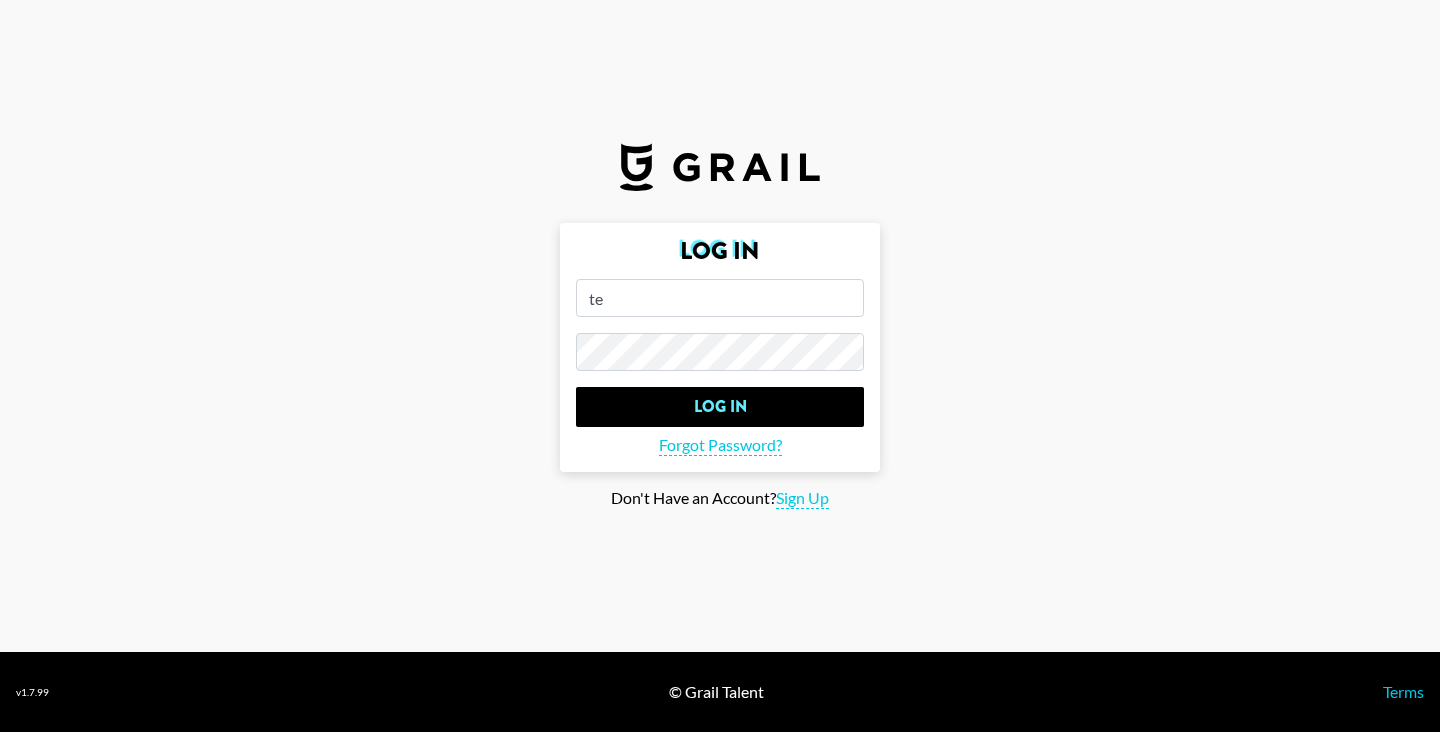 type on "t" 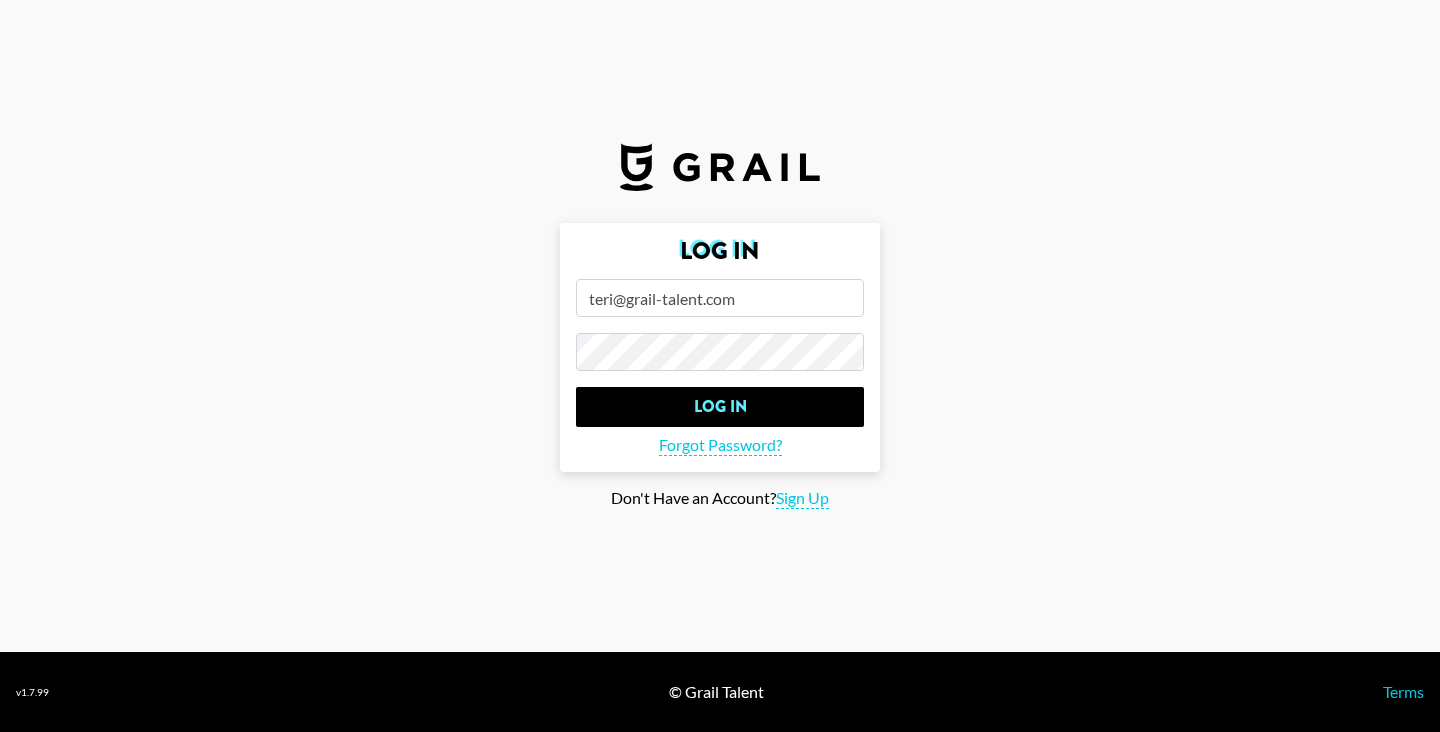 type on "teri@grail-talent.com" 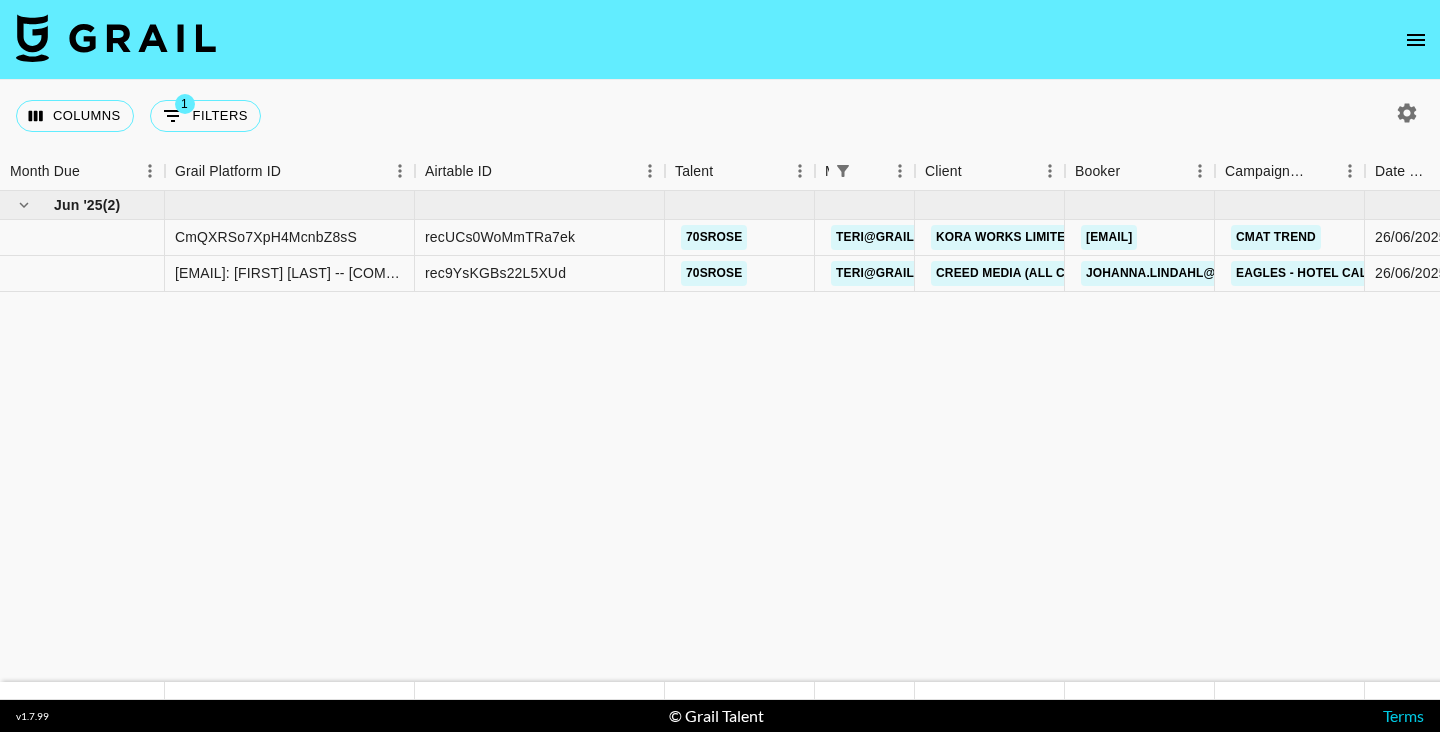 scroll, scrollTop: 0, scrollLeft: 0, axis: both 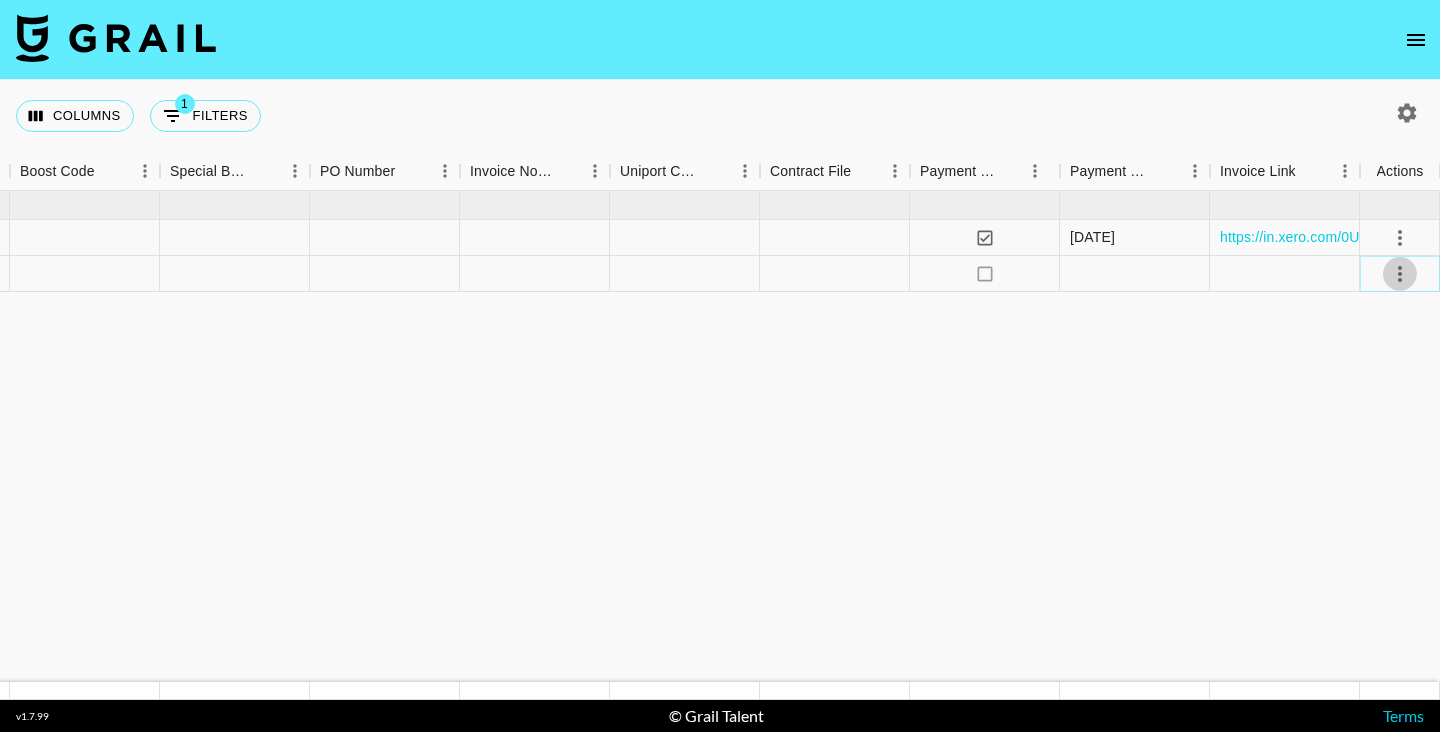 click 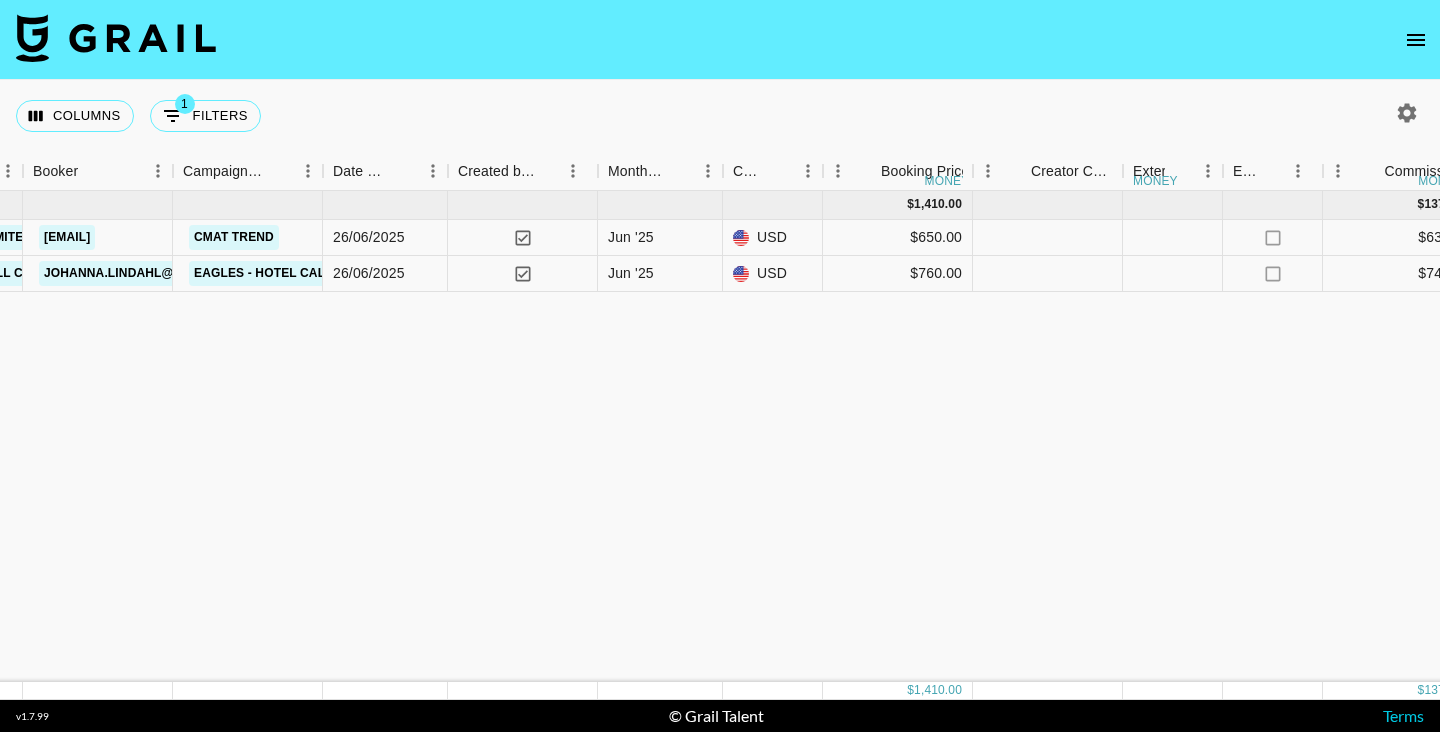scroll, scrollTop: 0, scrollLeft: 1371, axis: horizontal 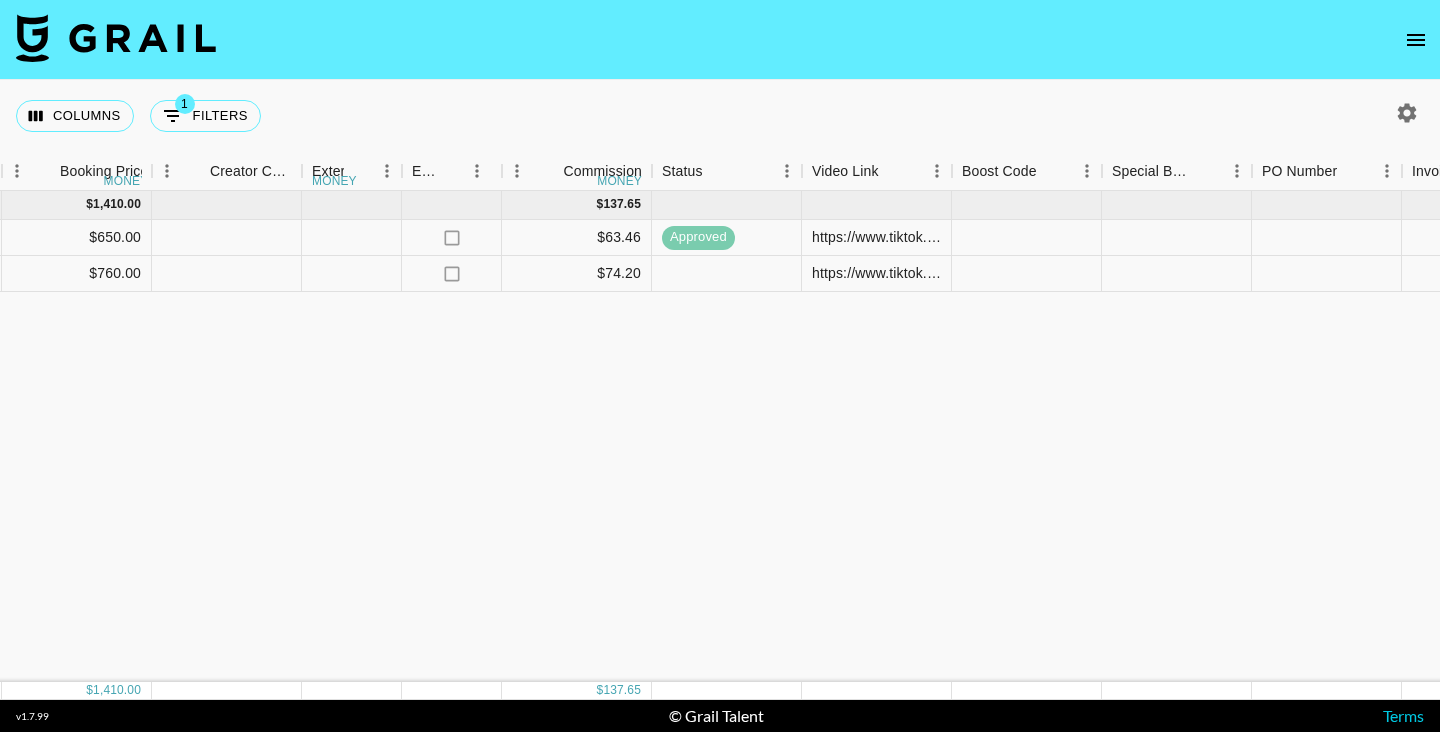 click on "[DATE]  ( [NUMBER] ) $ [PRICE] $ [PRICE] [ID] [COMPANY] [USERNAME] [COMPANY] [USERNAME] [COMPANY] [PRODUCT] [DATE] yes [DATE]  USD $[PRICE] no $[PRICE] [URL] yes https://in.xero.com/[ID] [ID] [ID] [USERNAME] [USERNAME] [COMPANY] [USERNAME] [COMPANY] [PRODUCT] [DATE] yes [DATE]  USD $[PRICE] no $[PRICE] https://www.tiktok.com/@[USERNAME]/video/[ID]?lang=en no" at bounding box center (259, 436) 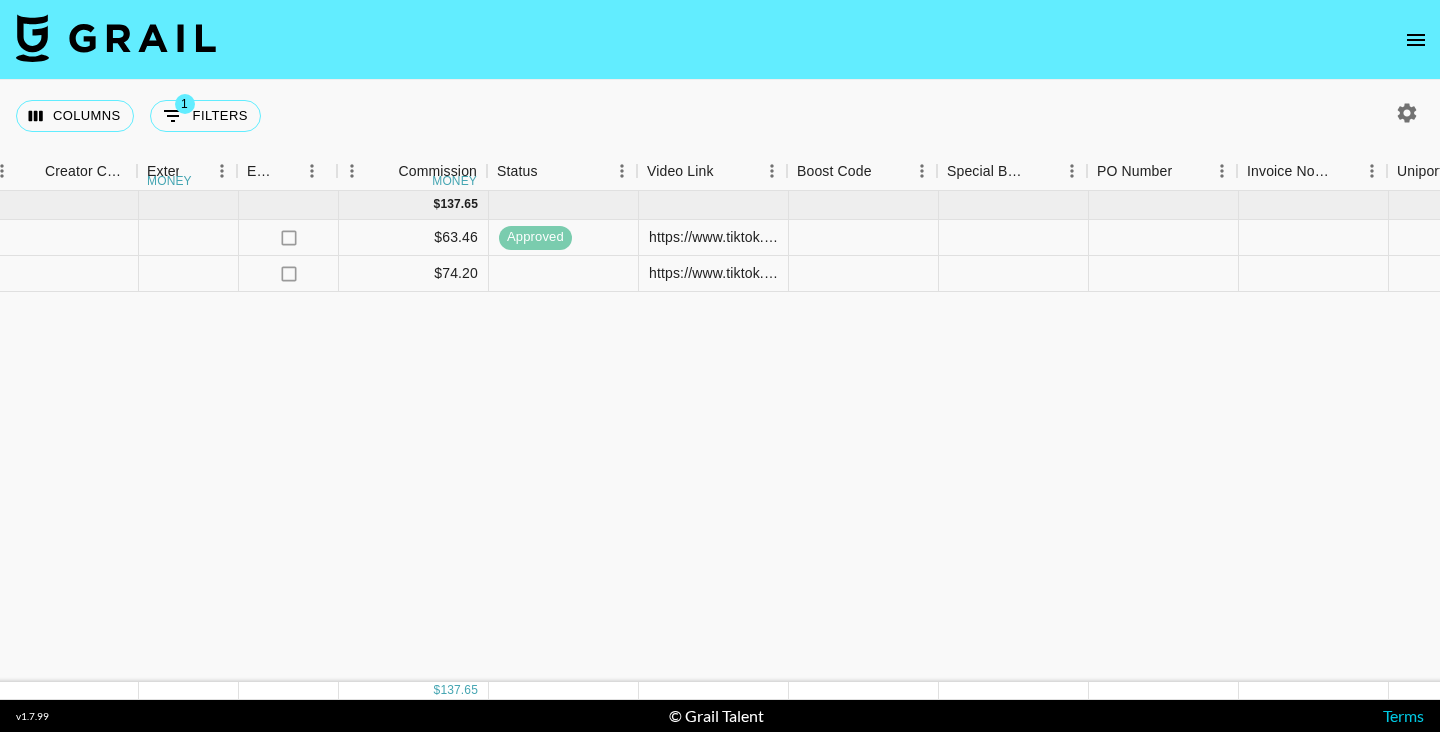 scroll, scrollTop: 0, scrollLeft: 2028, axis: horizontal 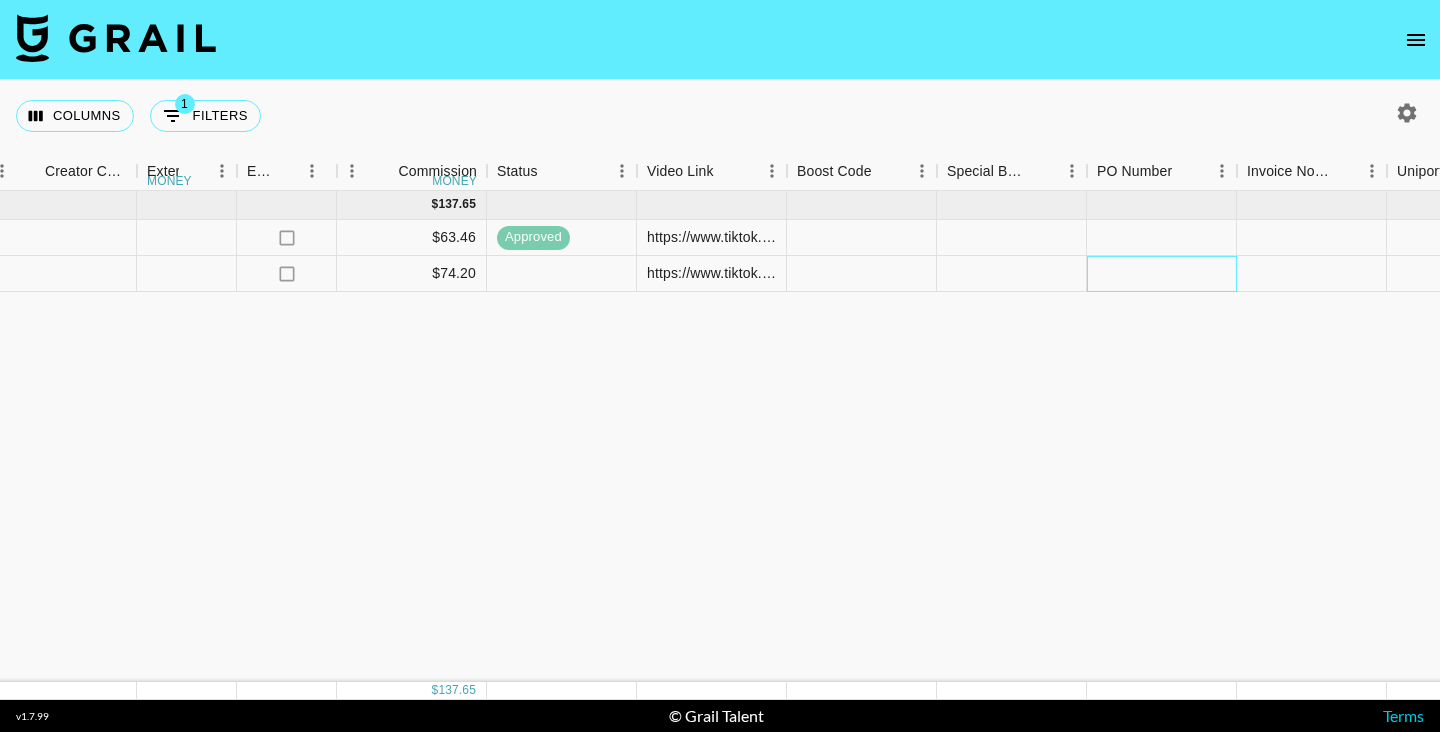 click at bounding box center (1162, 274) 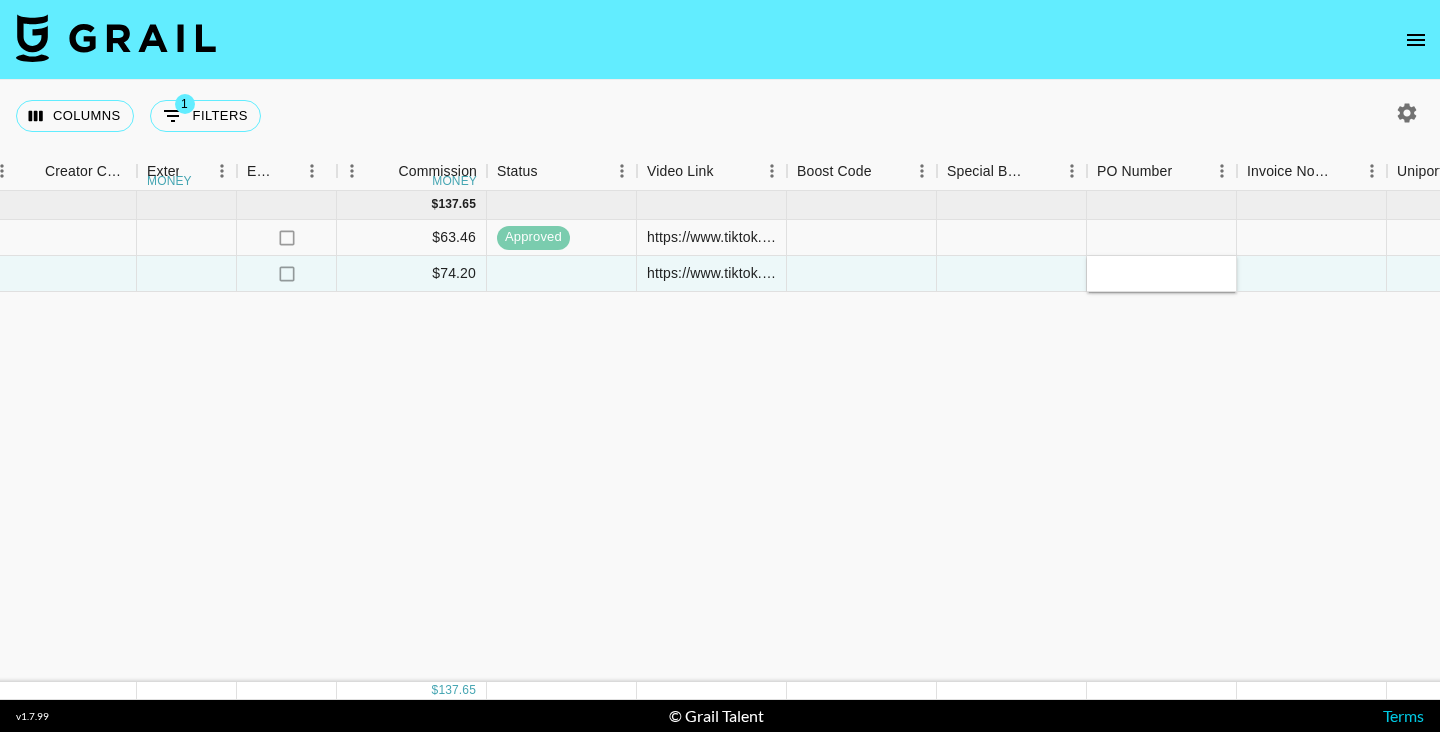 type on "-ywQ-PV" 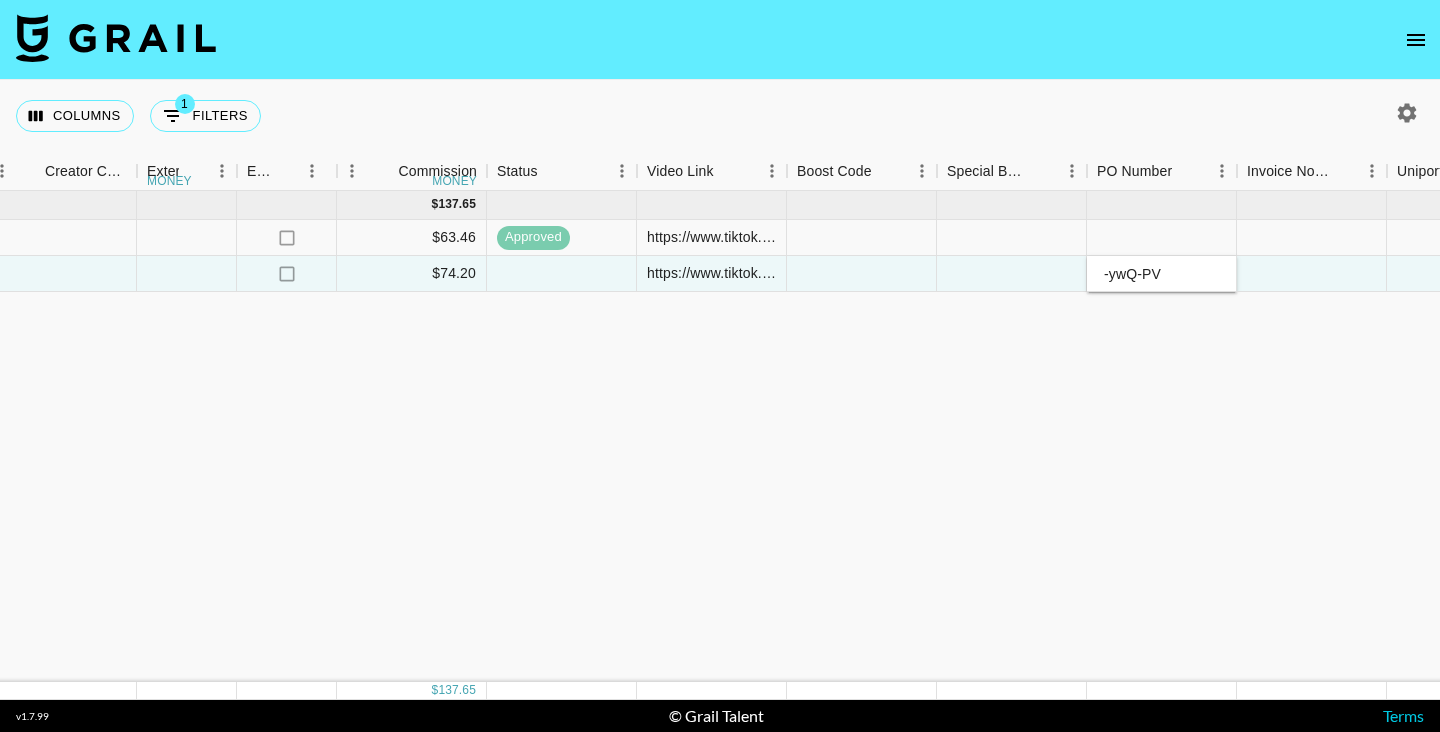 click on "[MONTH] '[YEAR]  ( [NUMBER] ) $ [PRICE] $ [PRICE] [CODE] [USERNAME] [EMAIL] [COMPANY] [EMAIL] [PRODUCT] [DATE] yes [MONTH] '[YEAR]  USD $ [PRICE] no $ [PRICE] [URL] [CODE] [CODE] [USERNAME] [EMAIL] [COMPANY] [EMAIL] [PRODUCT] [DATE] yes [MONTH] '[YEAR]  USD $ [PRICE] no $ [PRICE] [URL] [CODE]" at bounding box center (94, 436) 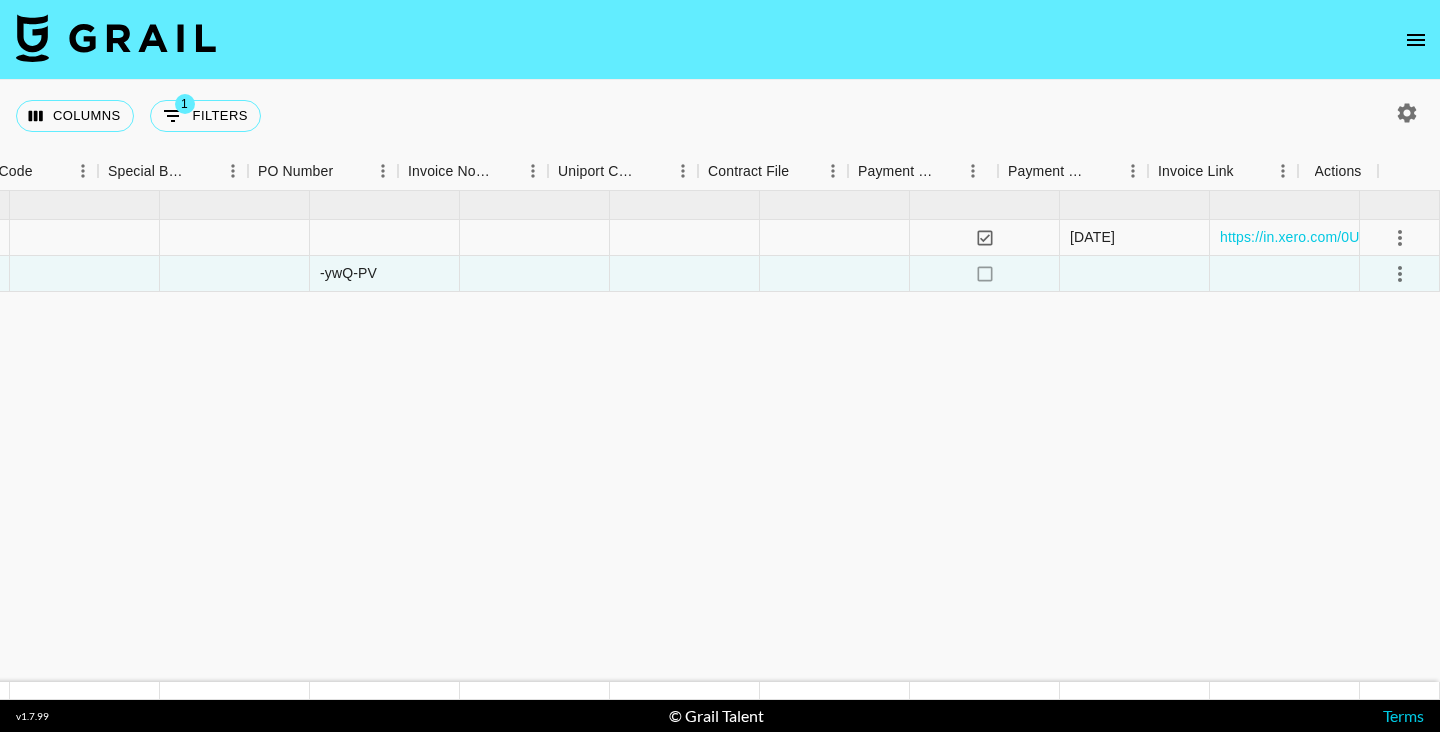 scroll, scrollTop: 0, scrollLeft: 2805, axis: horizontal 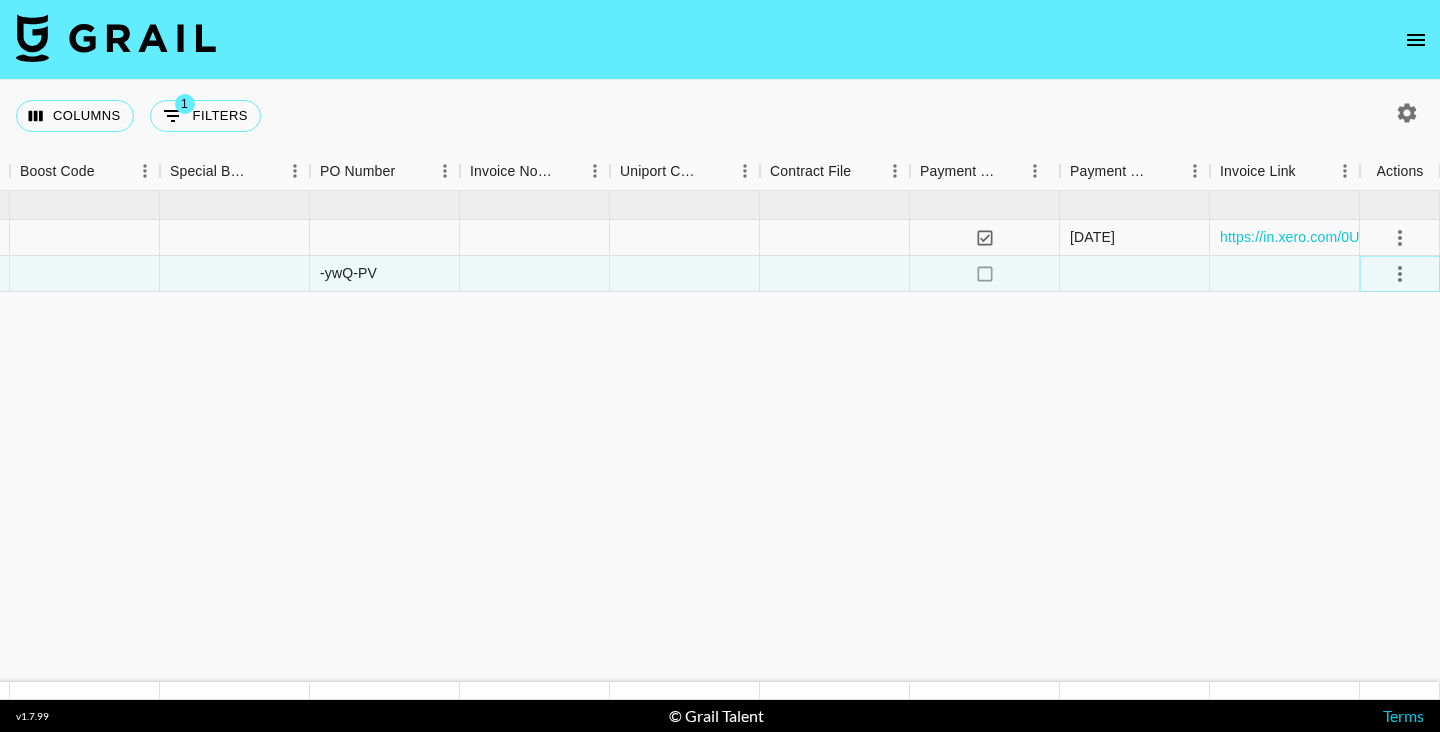 click 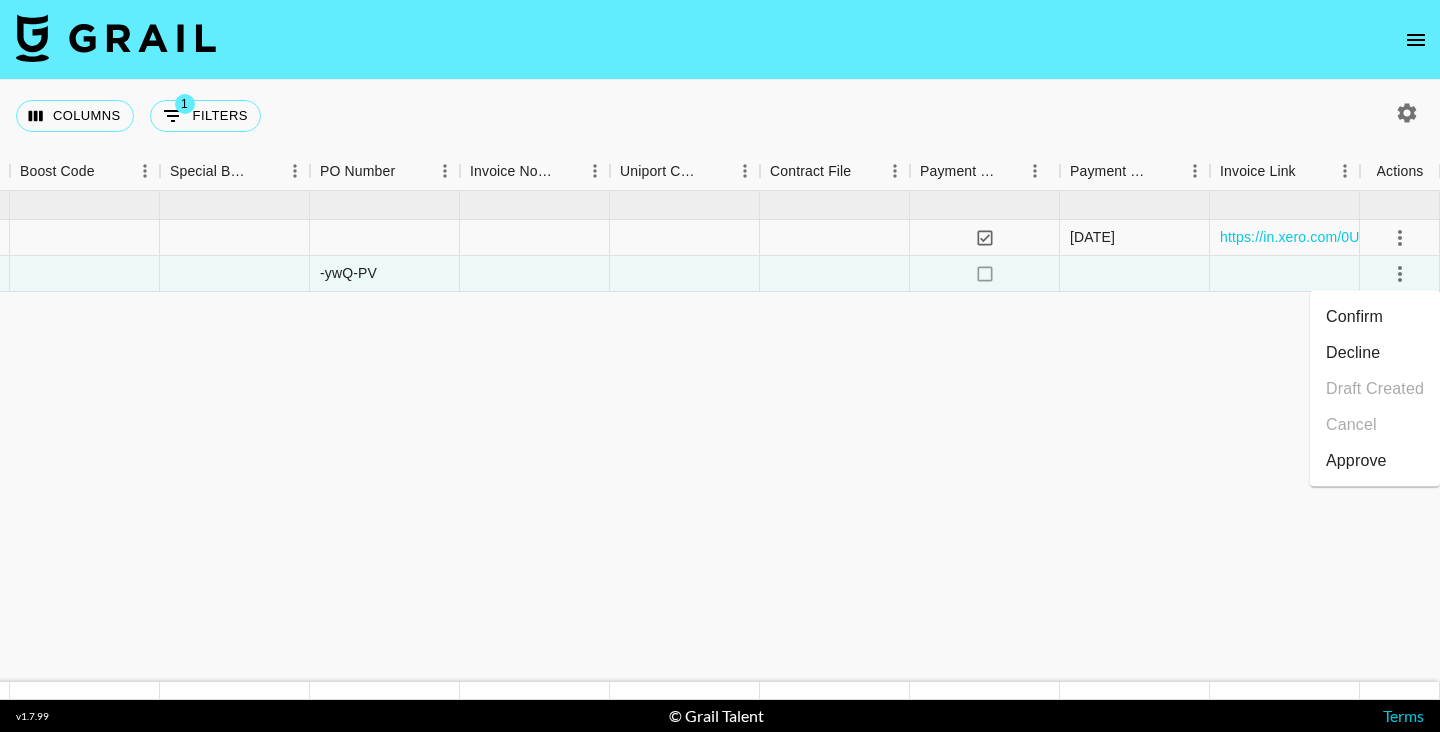 click on "Confirm" at bounding box center [1375, 317] 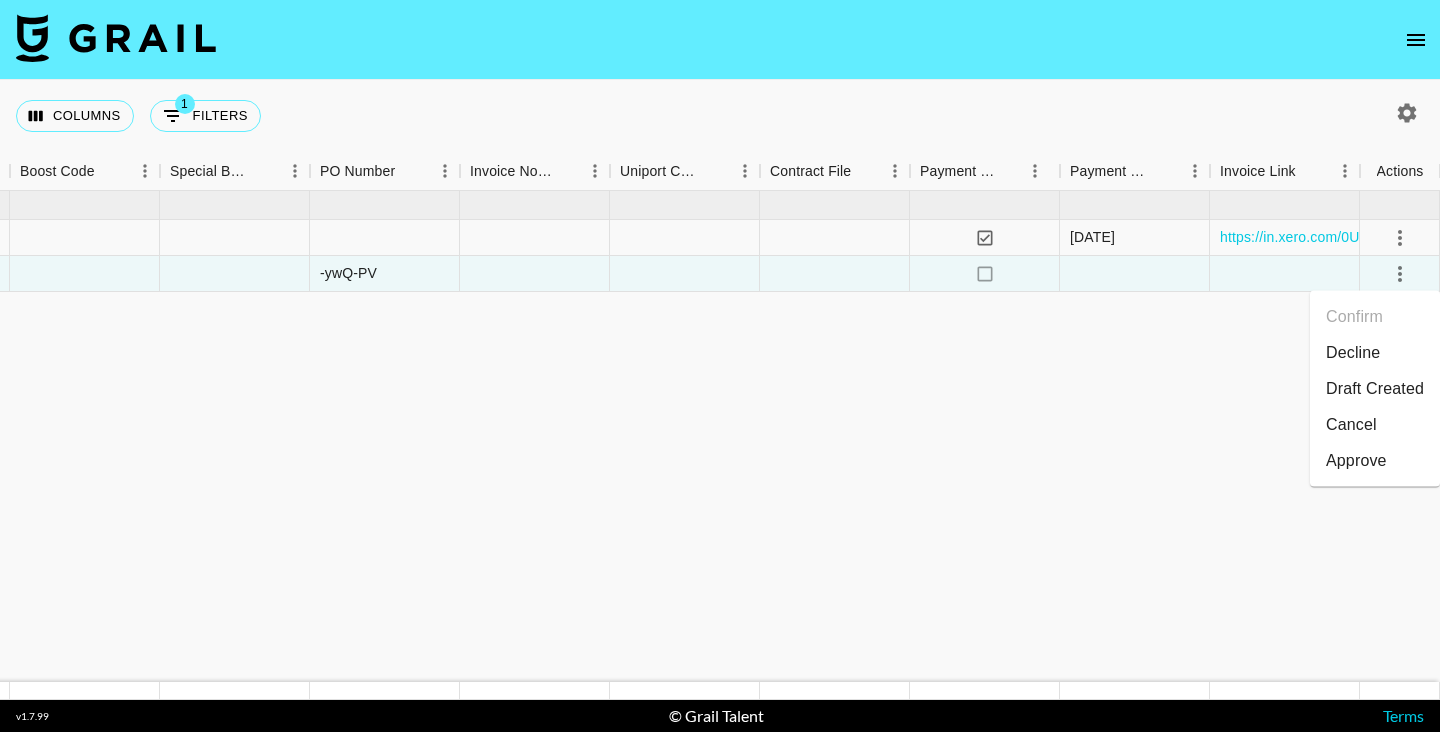 click on "Approve" at bounding box center (1356, 461) 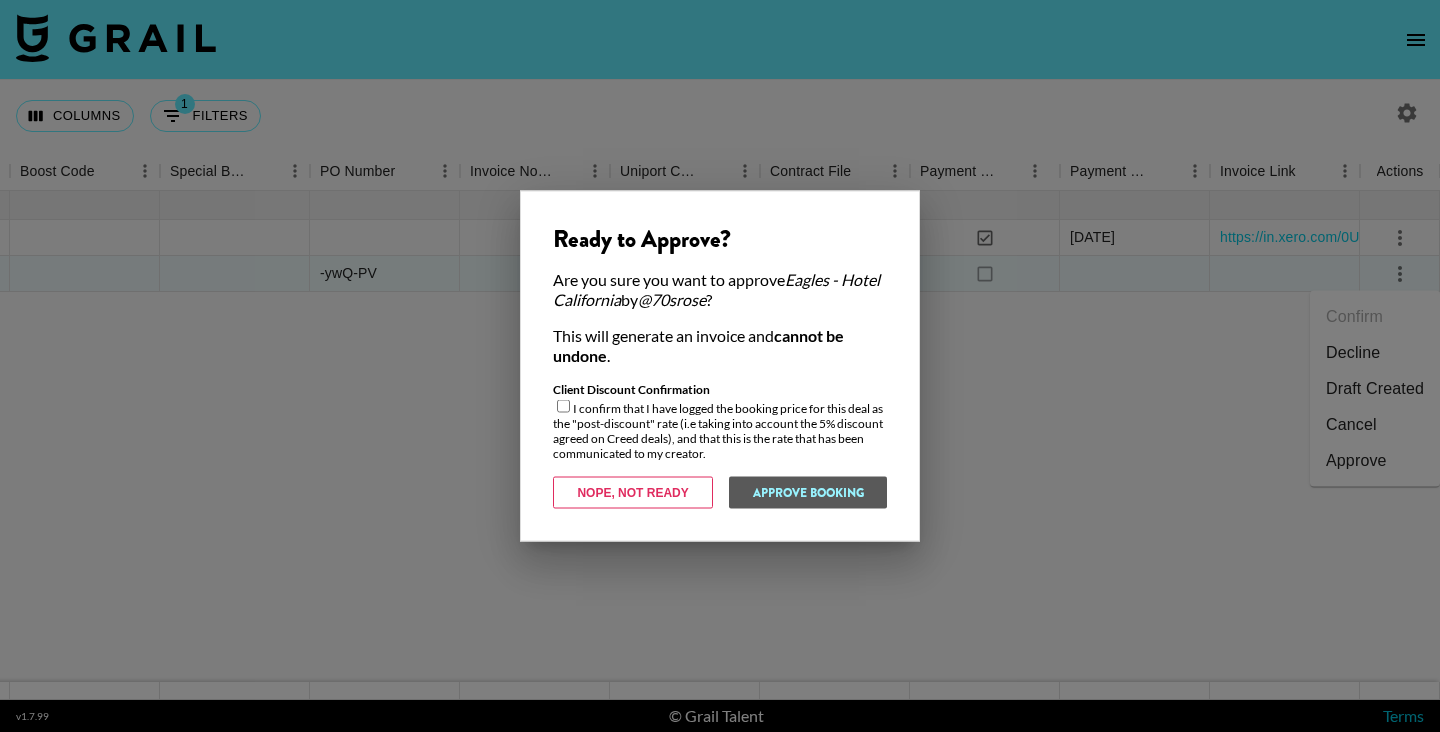 click at bounding box center (563, 406) 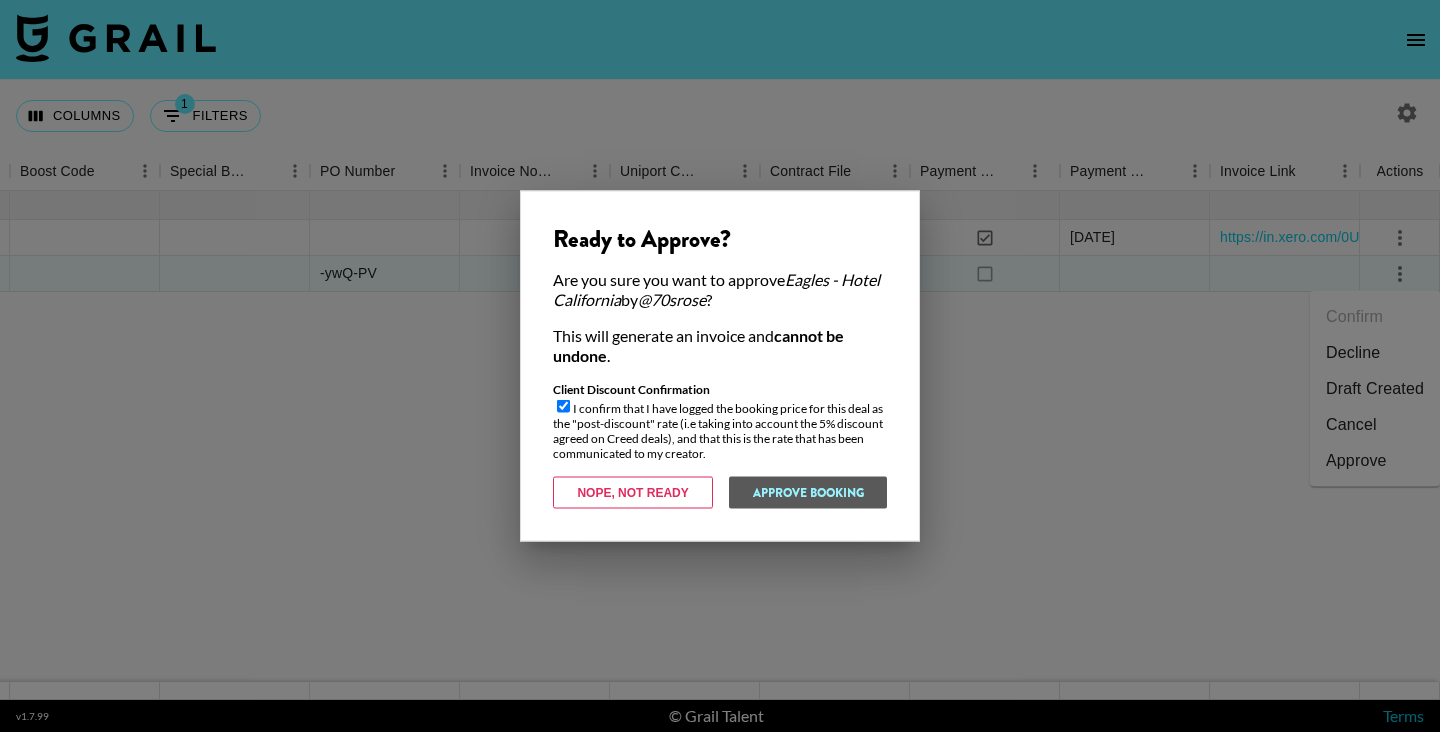 checkbox on "true" 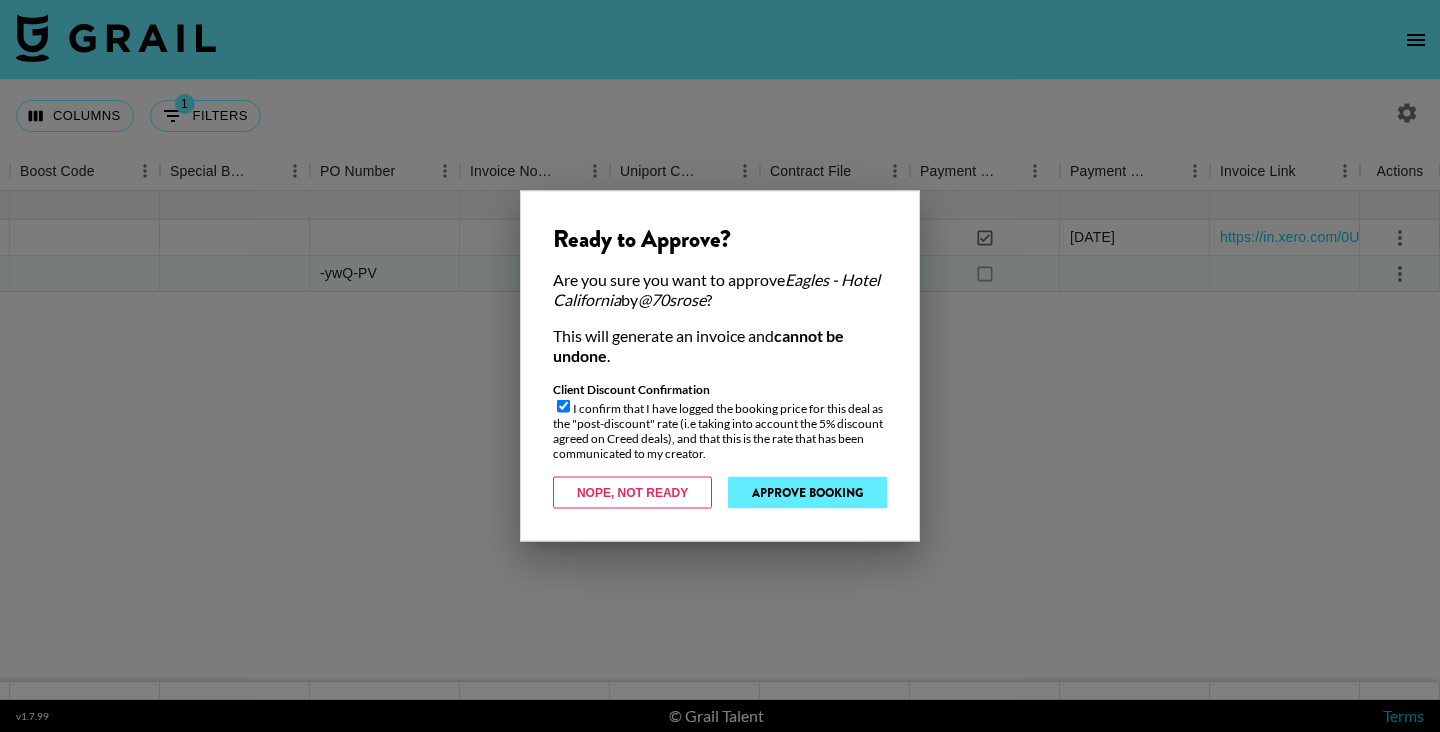 click on "Approve Booking" at bounding box center [807, 493] 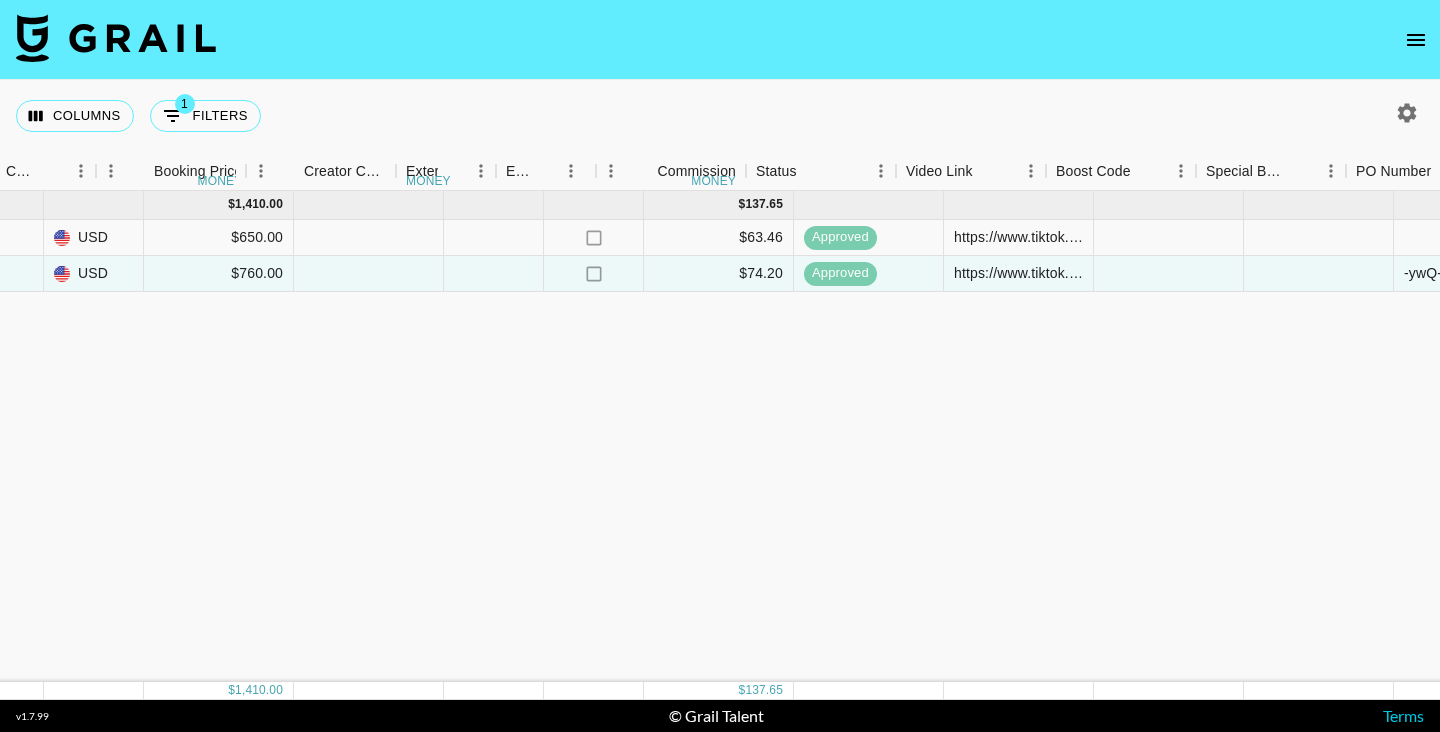 scroll, scrollTop: 0, scrollLeft: 1769, axis: horizontal 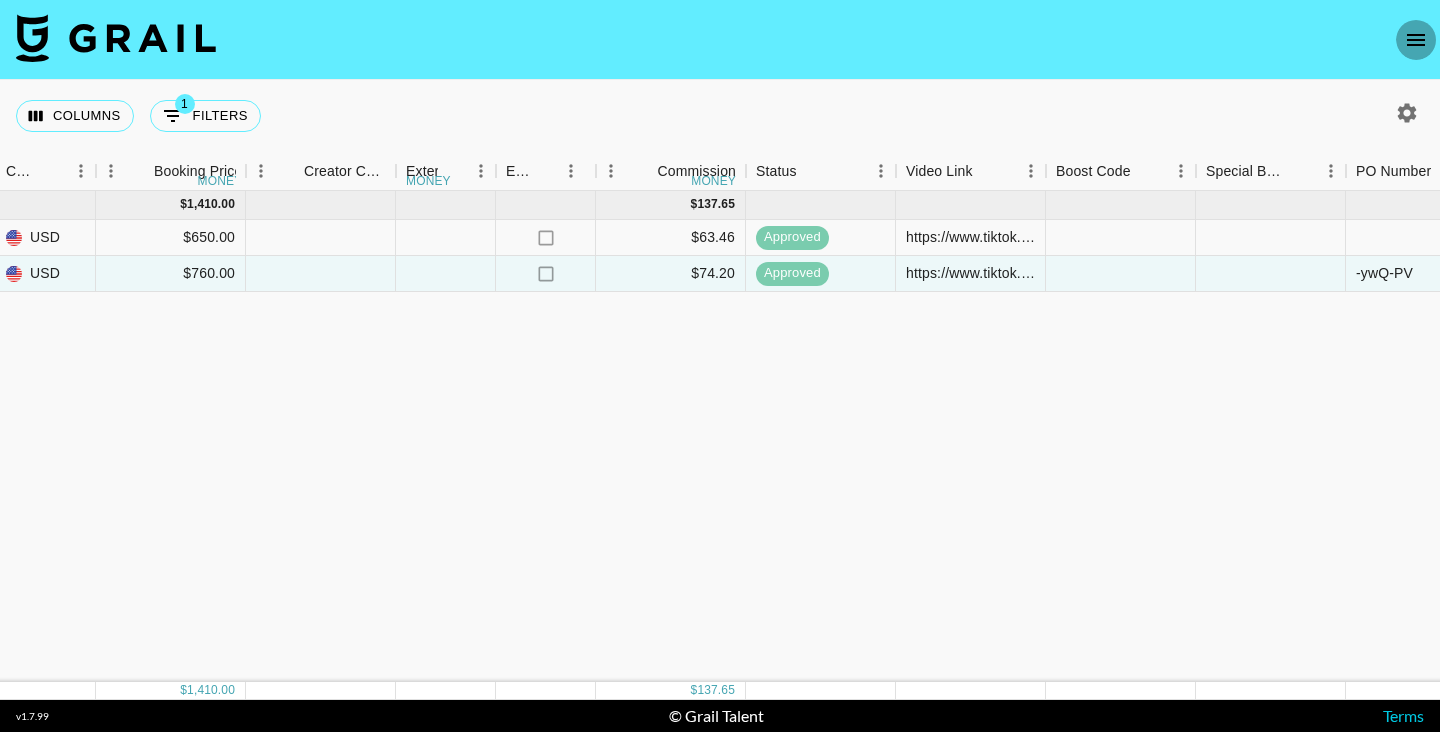 click 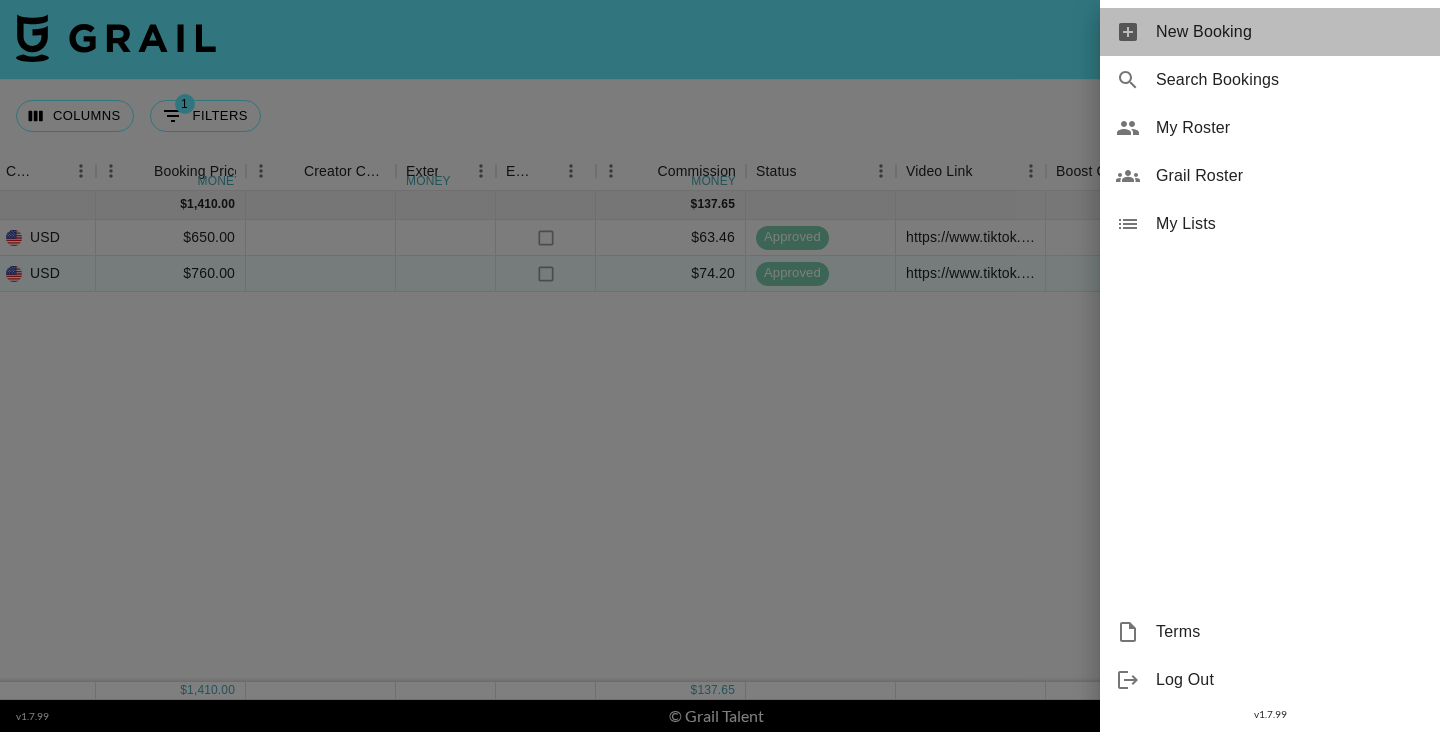 click on "New Booking" at bounding box center [1290, 32] 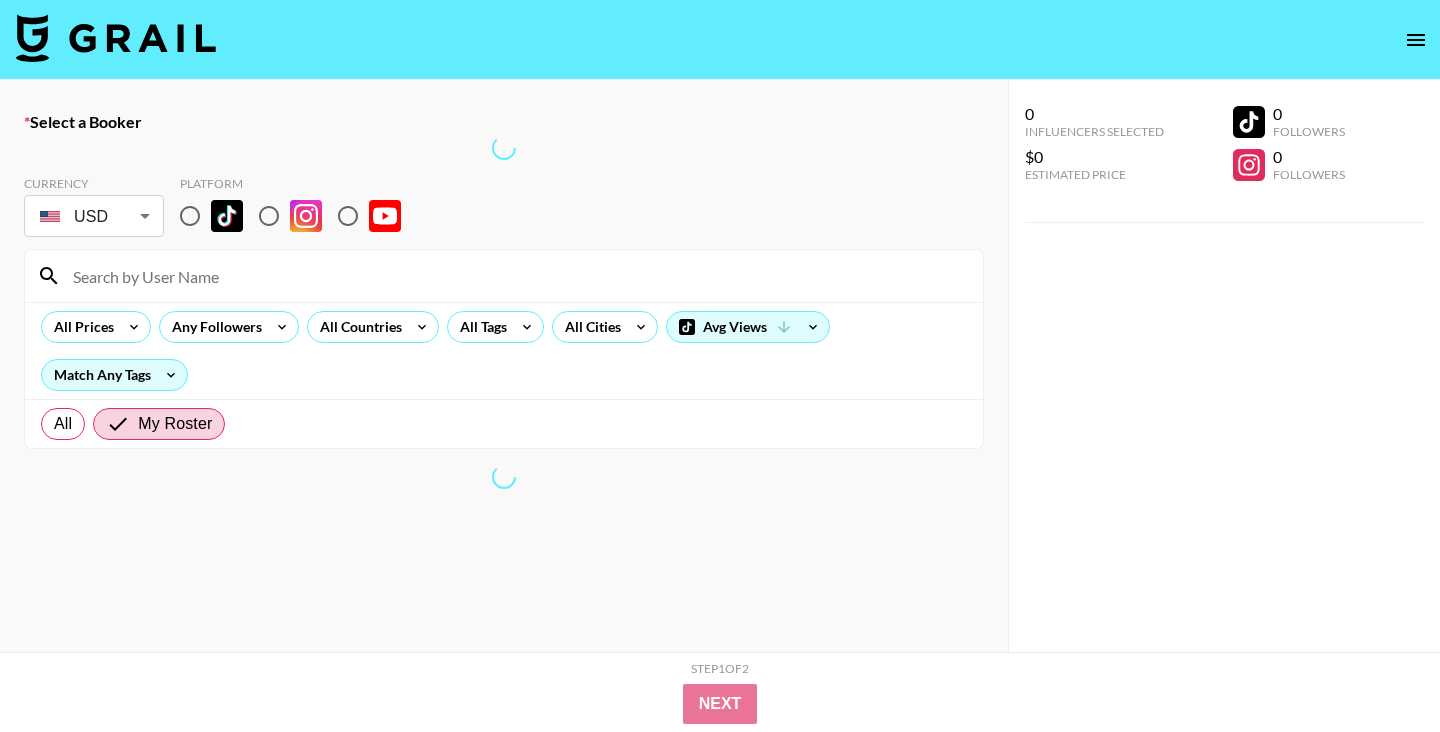 click at bounding box center [504, 276] 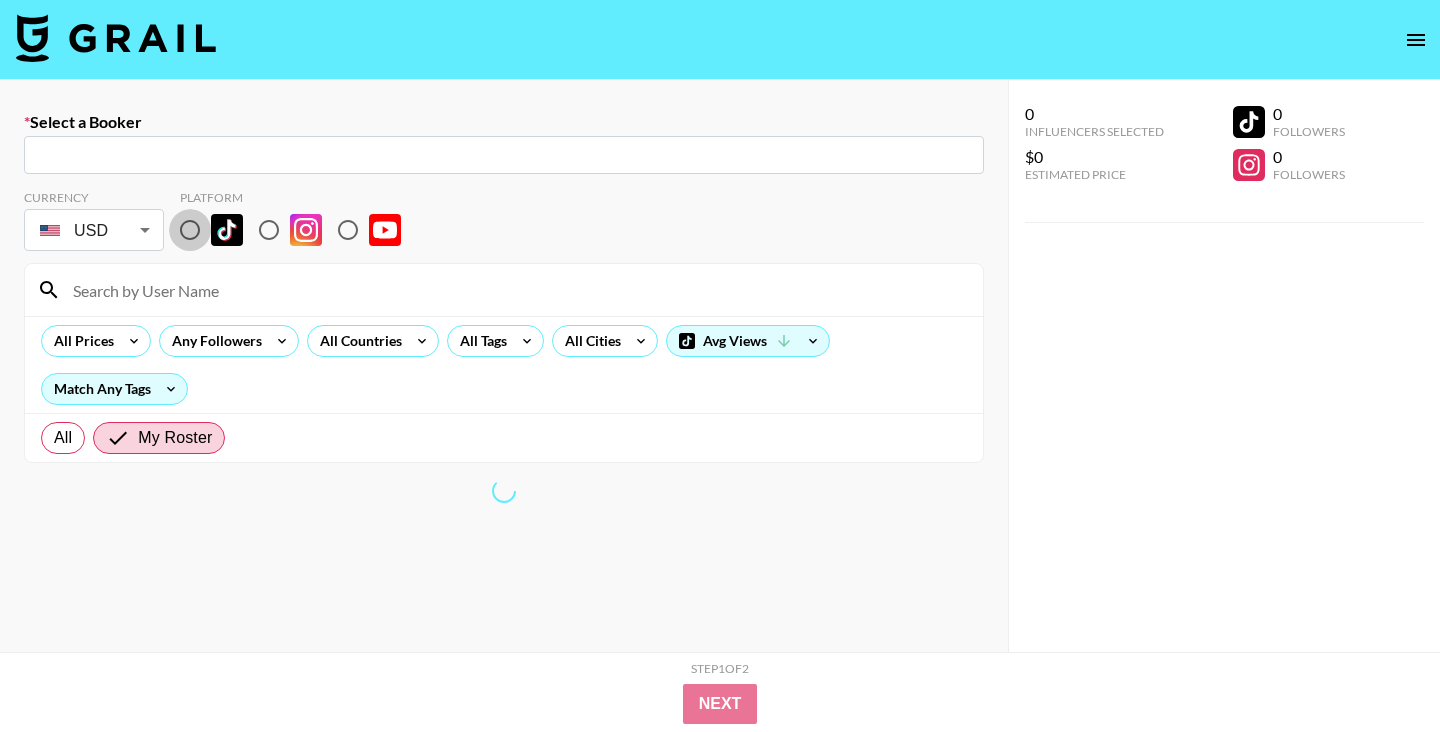 click at bounding box center (190, 230) 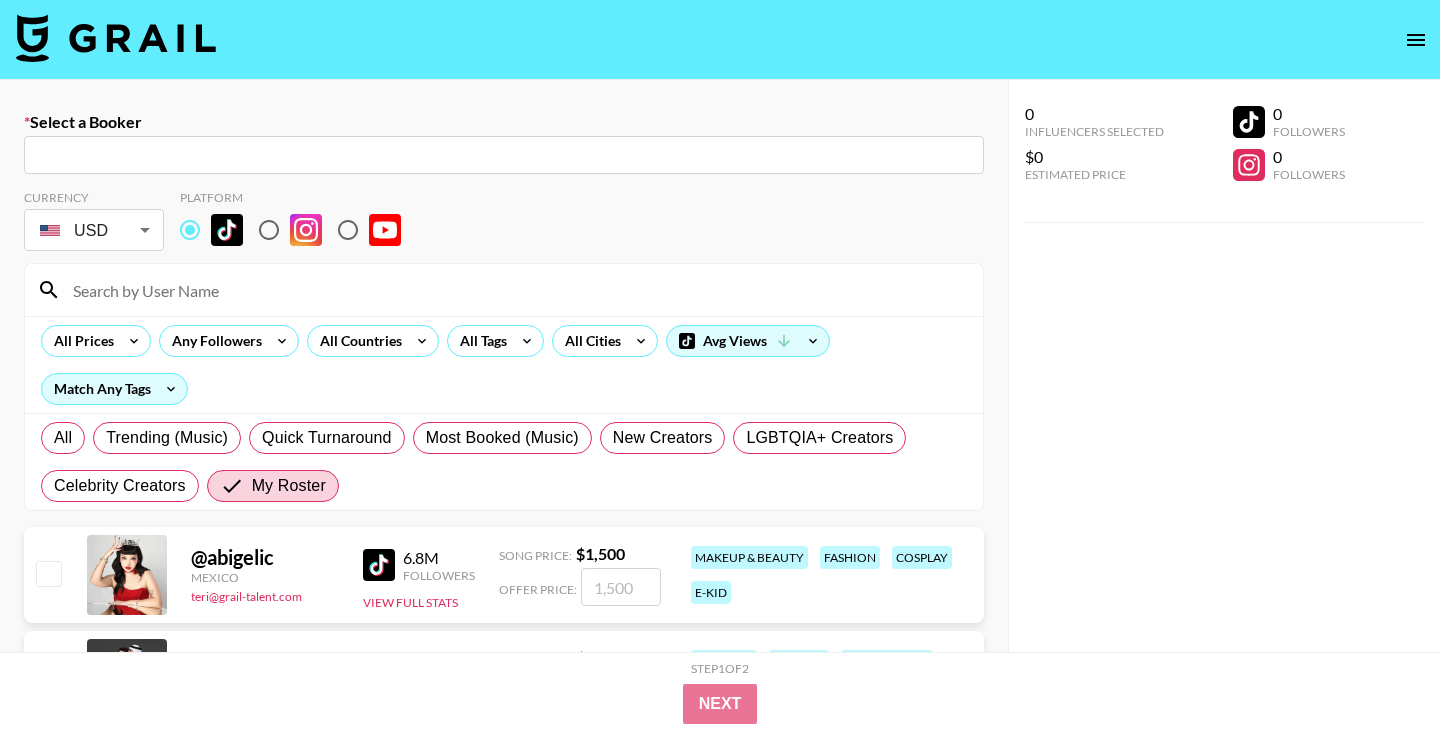 click at bounding box center (516, 290) 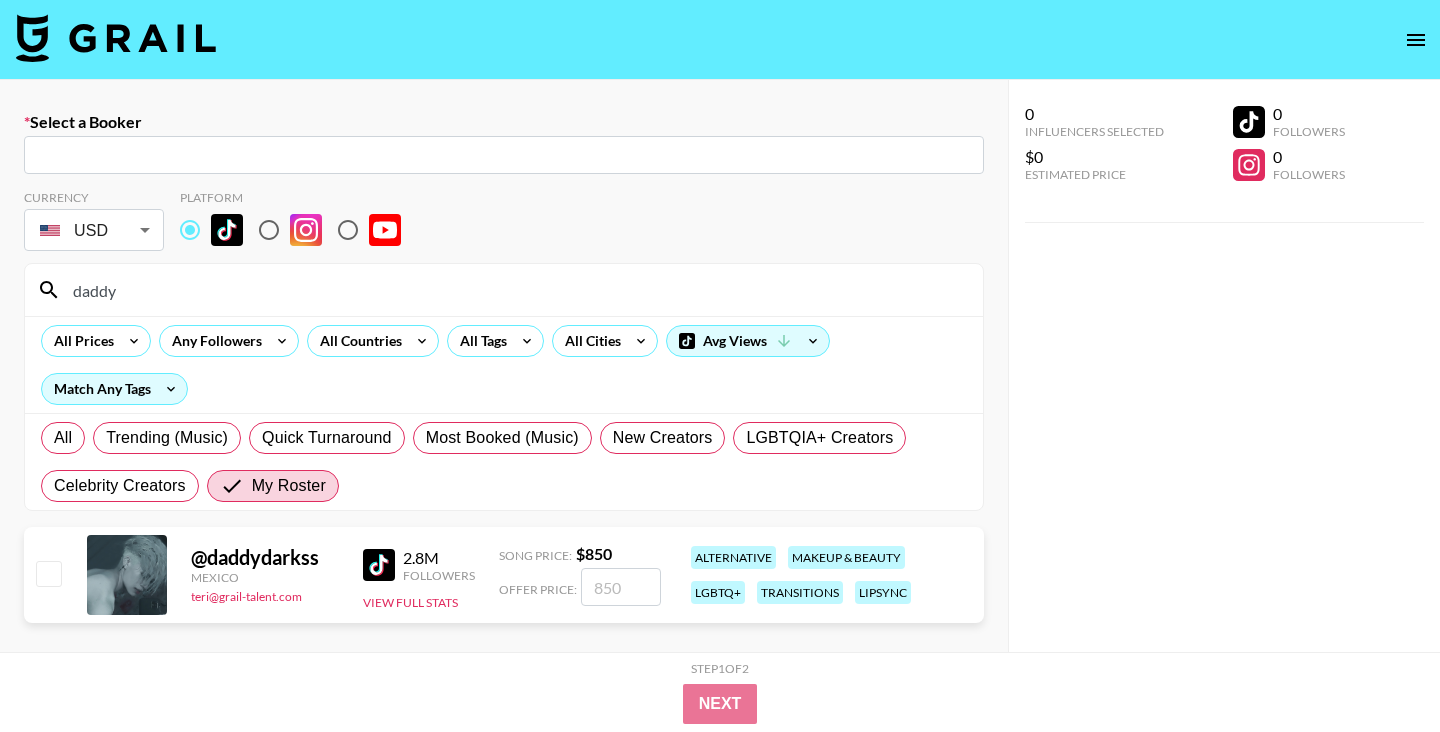 type on "daddy" 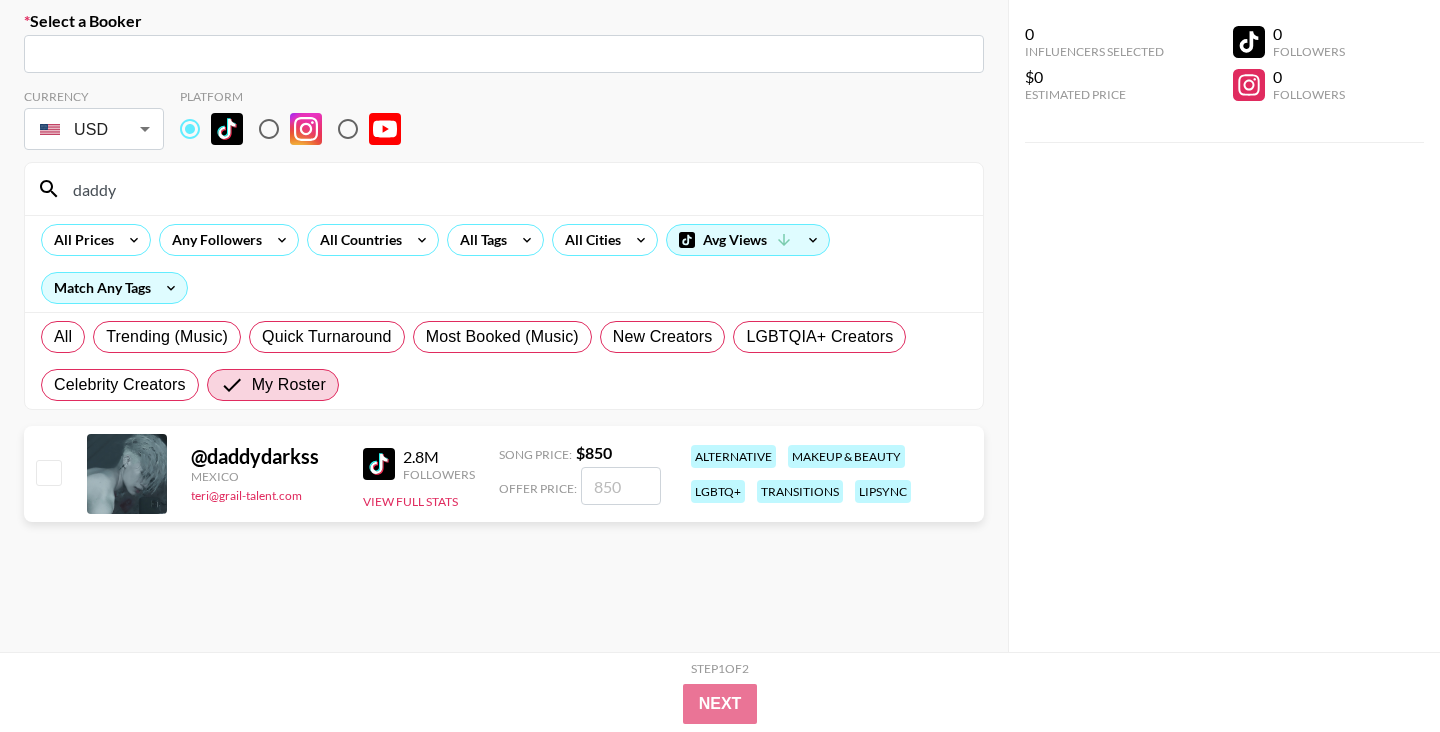 scroll, scrollTop: 94, scrollLeft: 0, axis: vertical 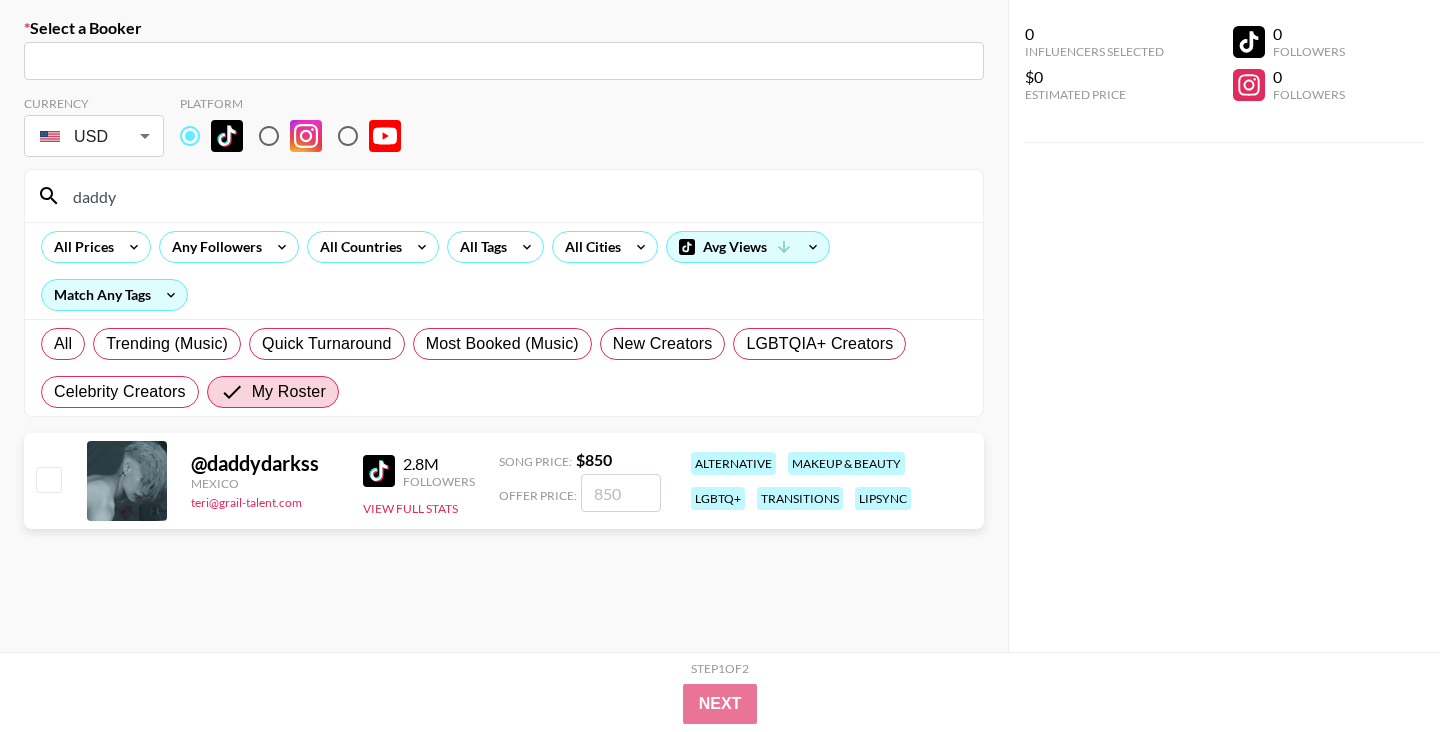 click at bounding box center (504, 61) 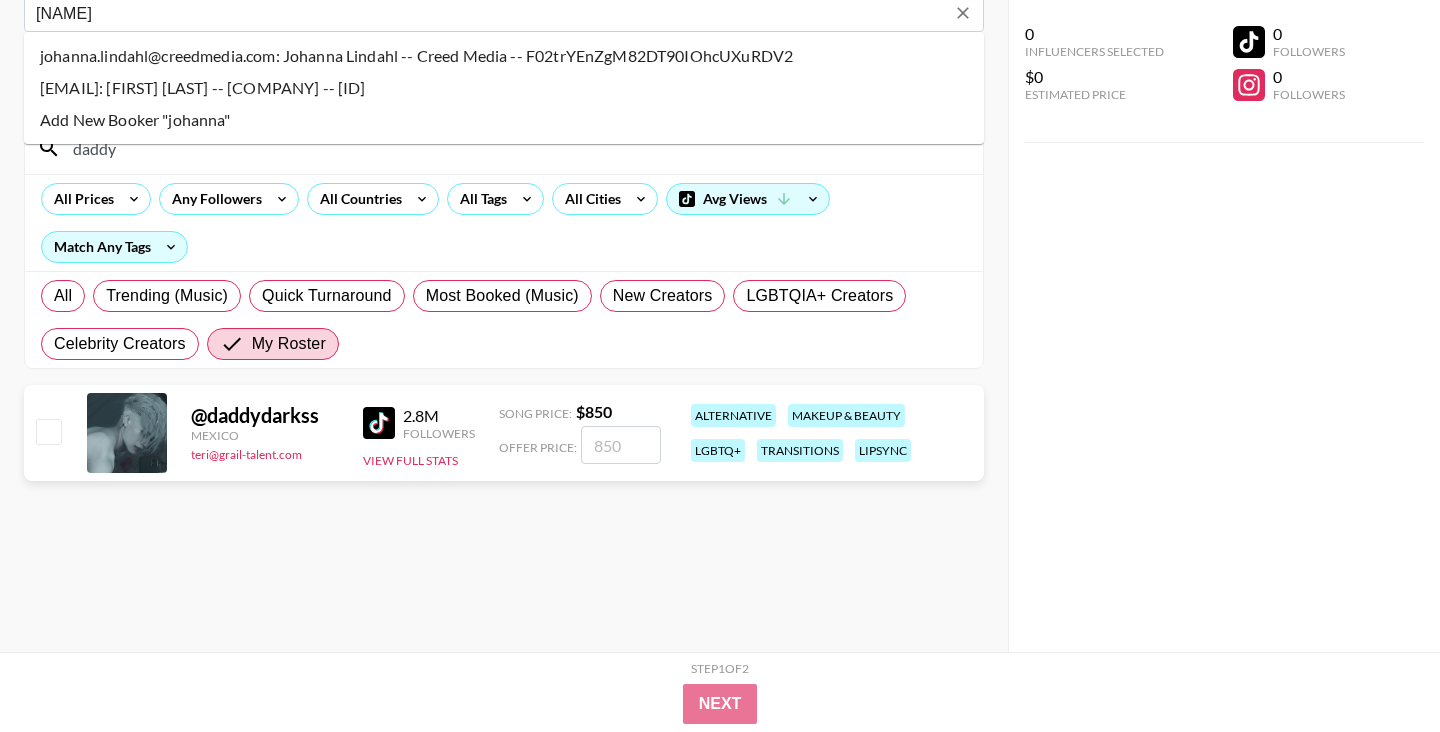 scroll, scrollTop: 142, scrollLeft: 0, axis: vertical 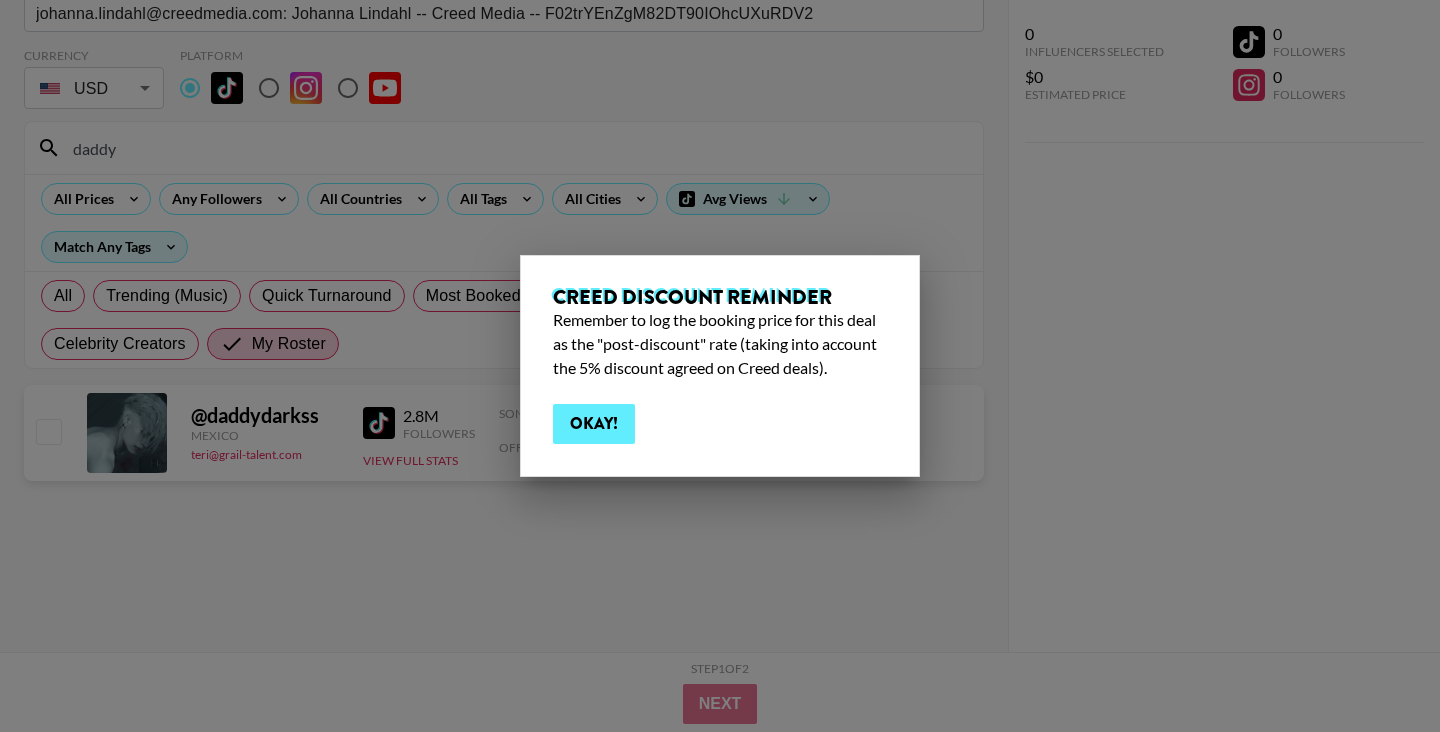click on "Okay!" at bounding box center [594, 424] 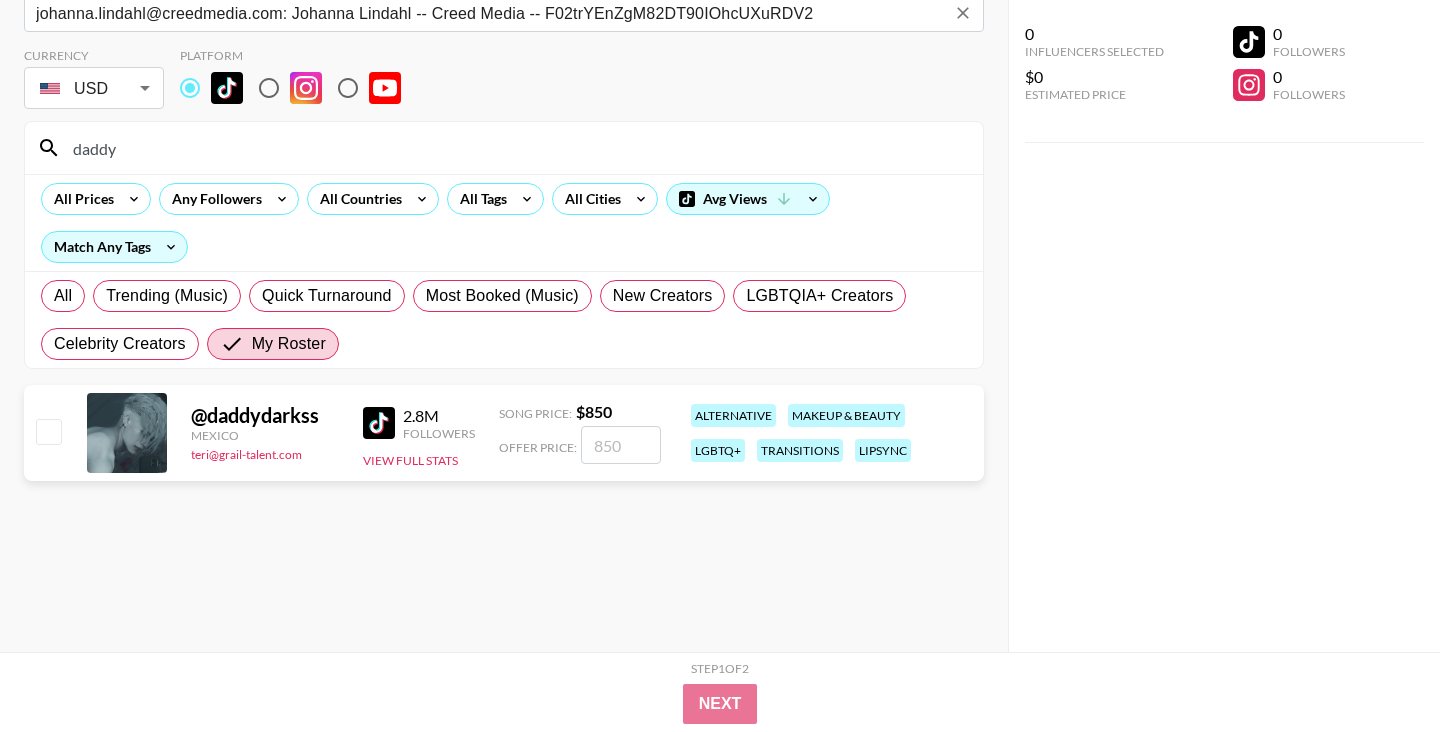 click at bounding box center [621, 445] 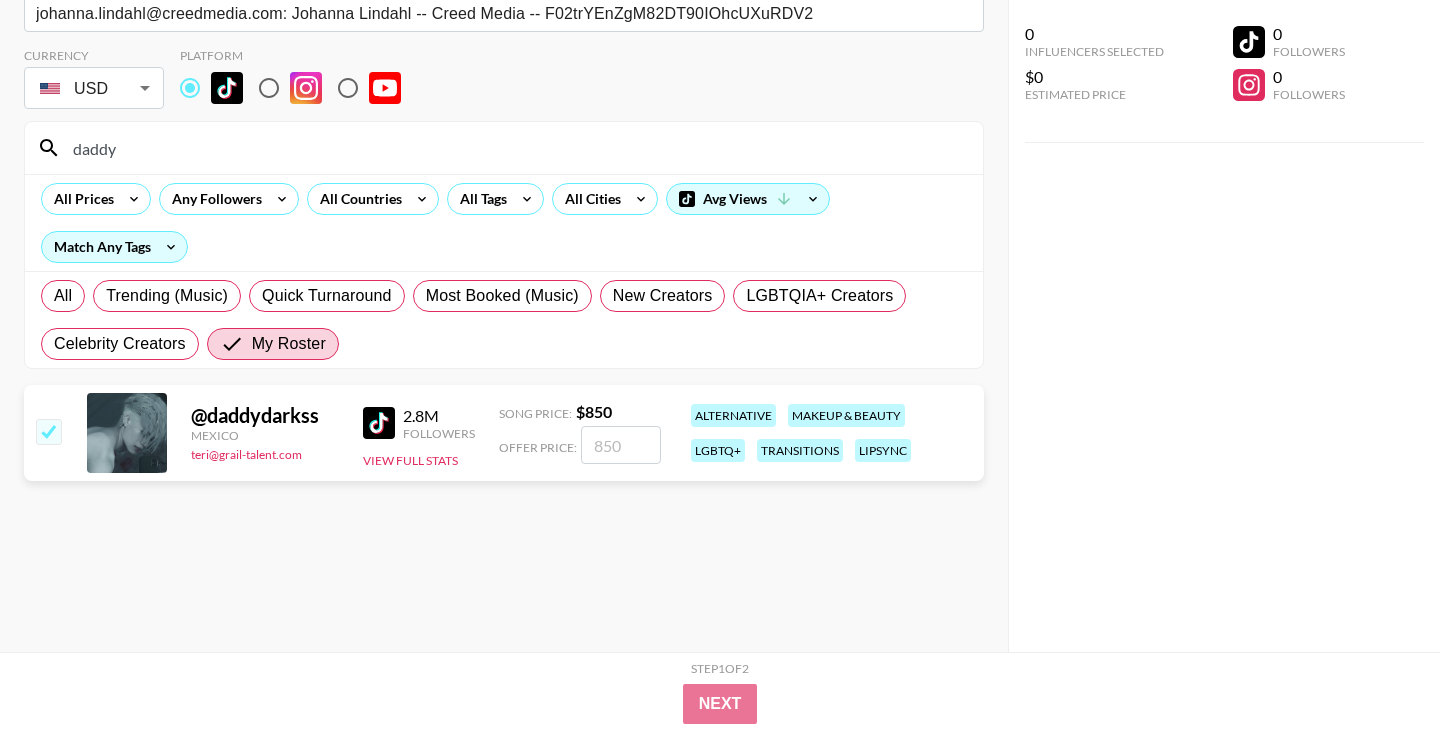 checkbox on "true" 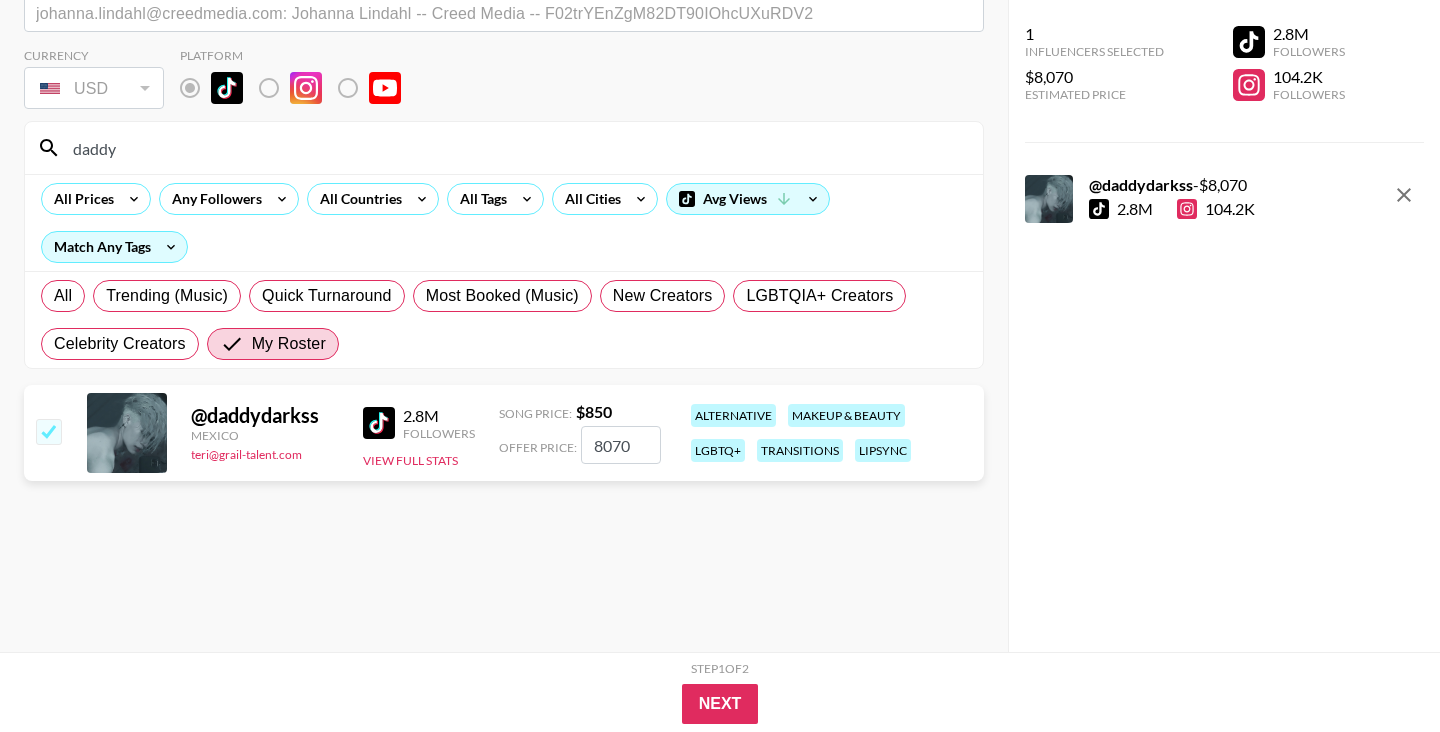 click on "8070" at bounding box center [621, 445] 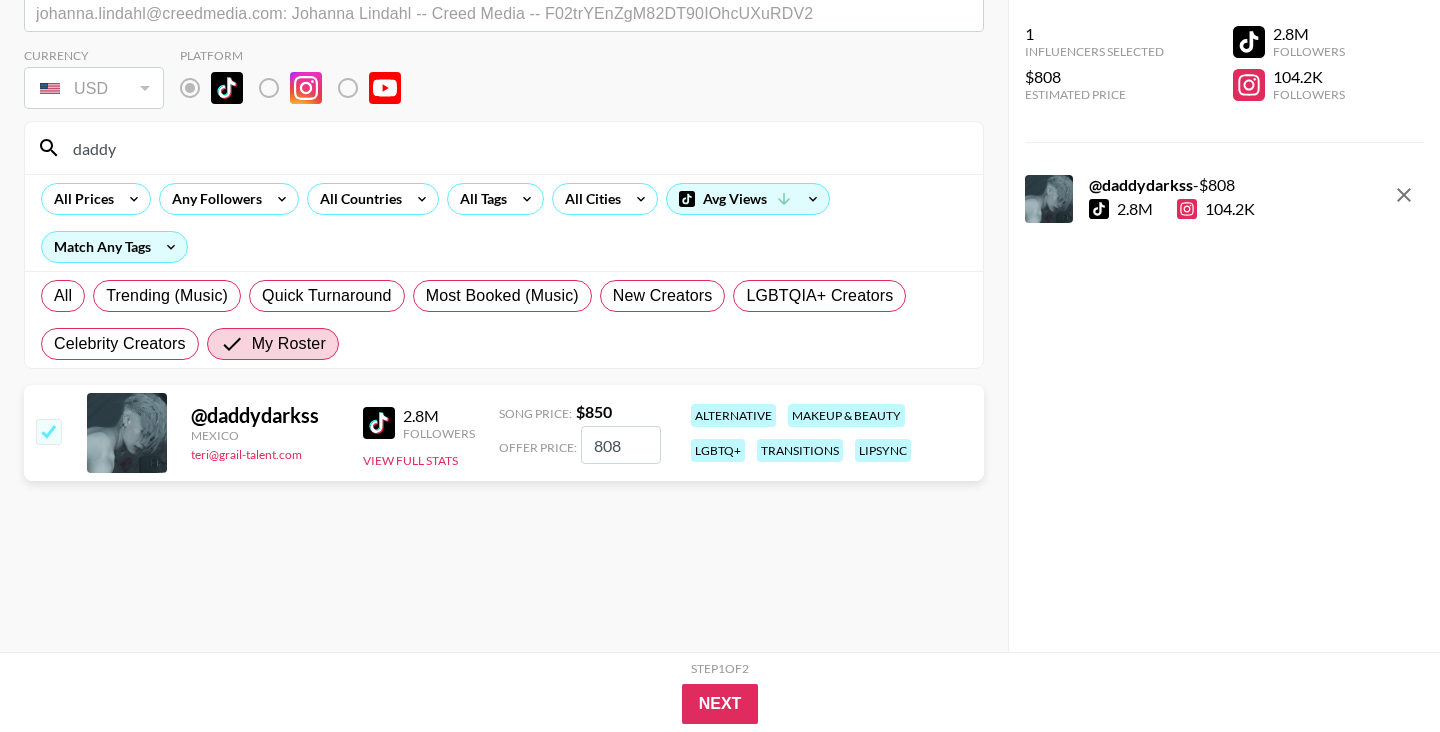 type on "808" 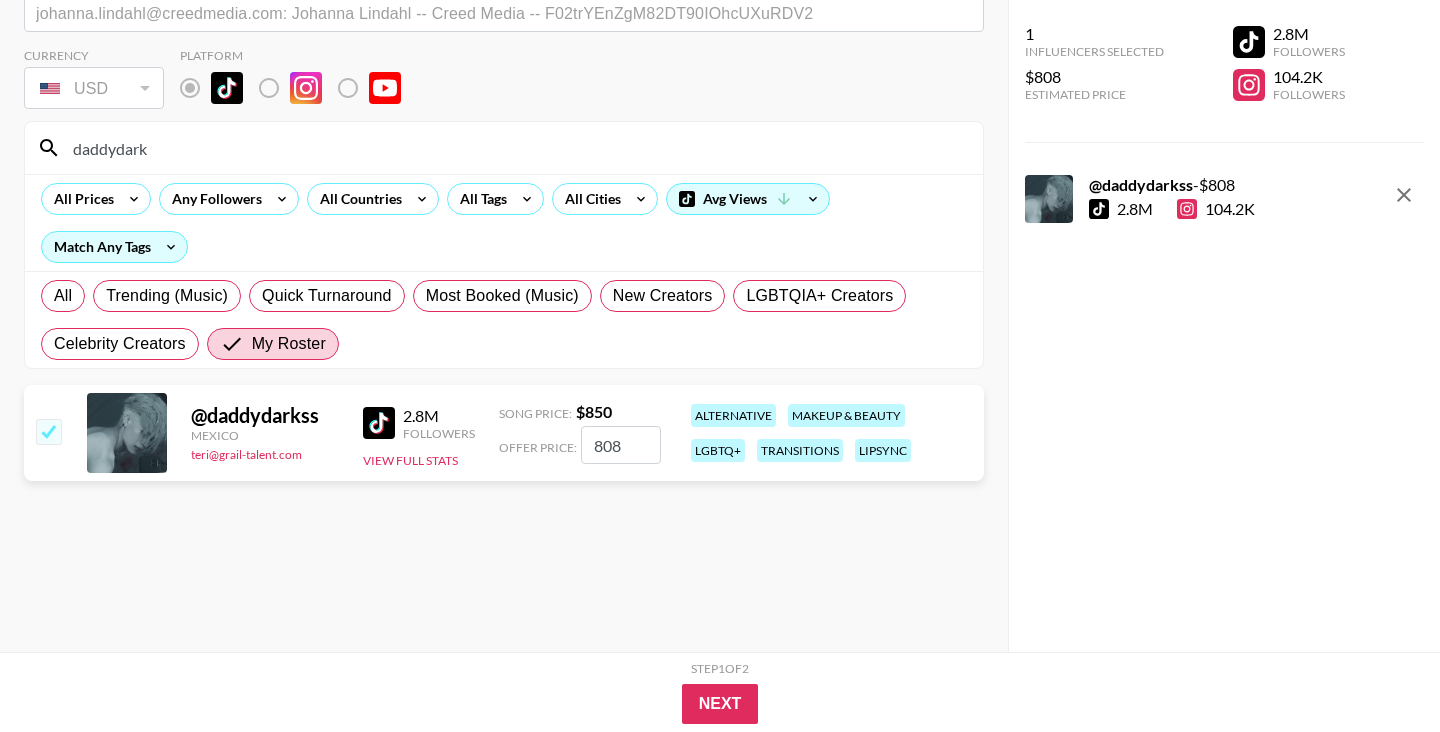 type on "[NICKNAME]" 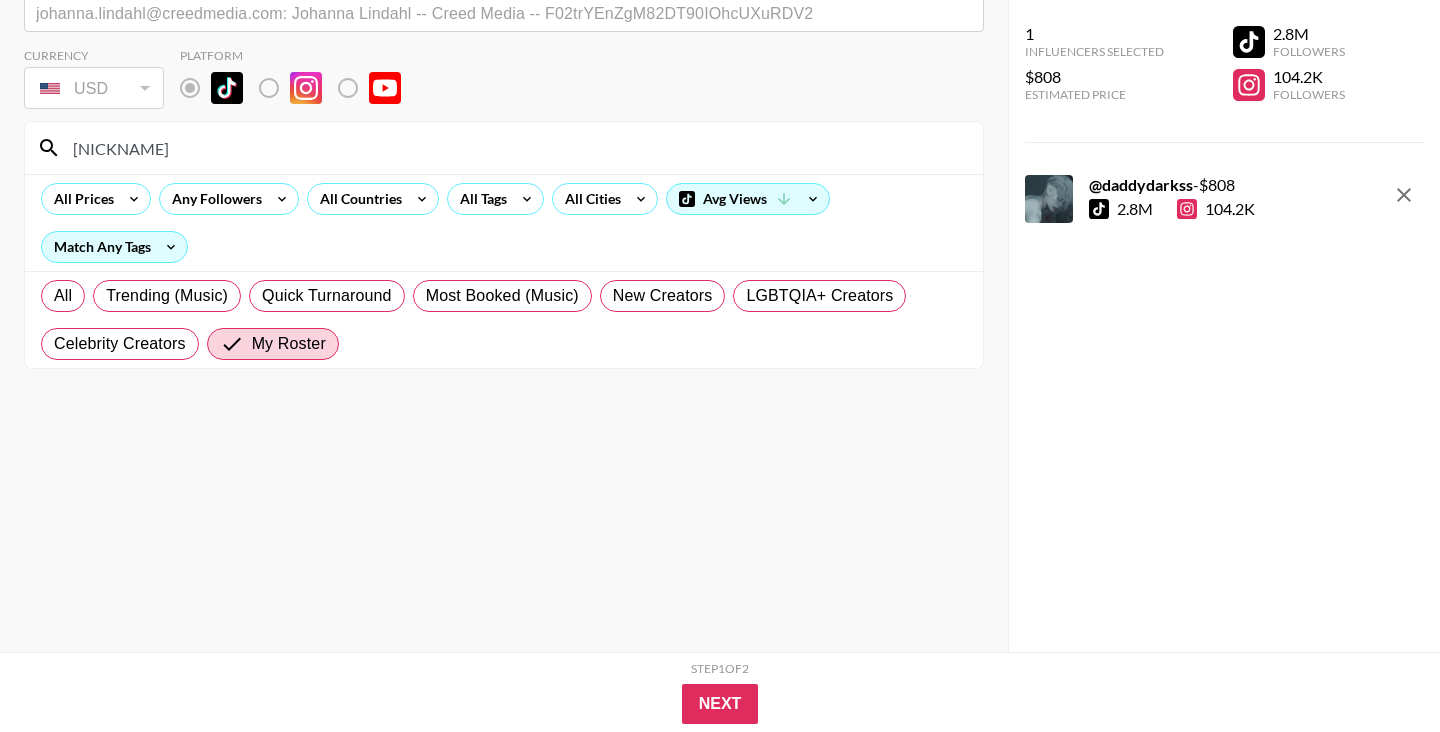 drag, startPoint x: 336, startPoint y: 162, endPoint x: 760, endPoint y: 667, distance: 659.3944 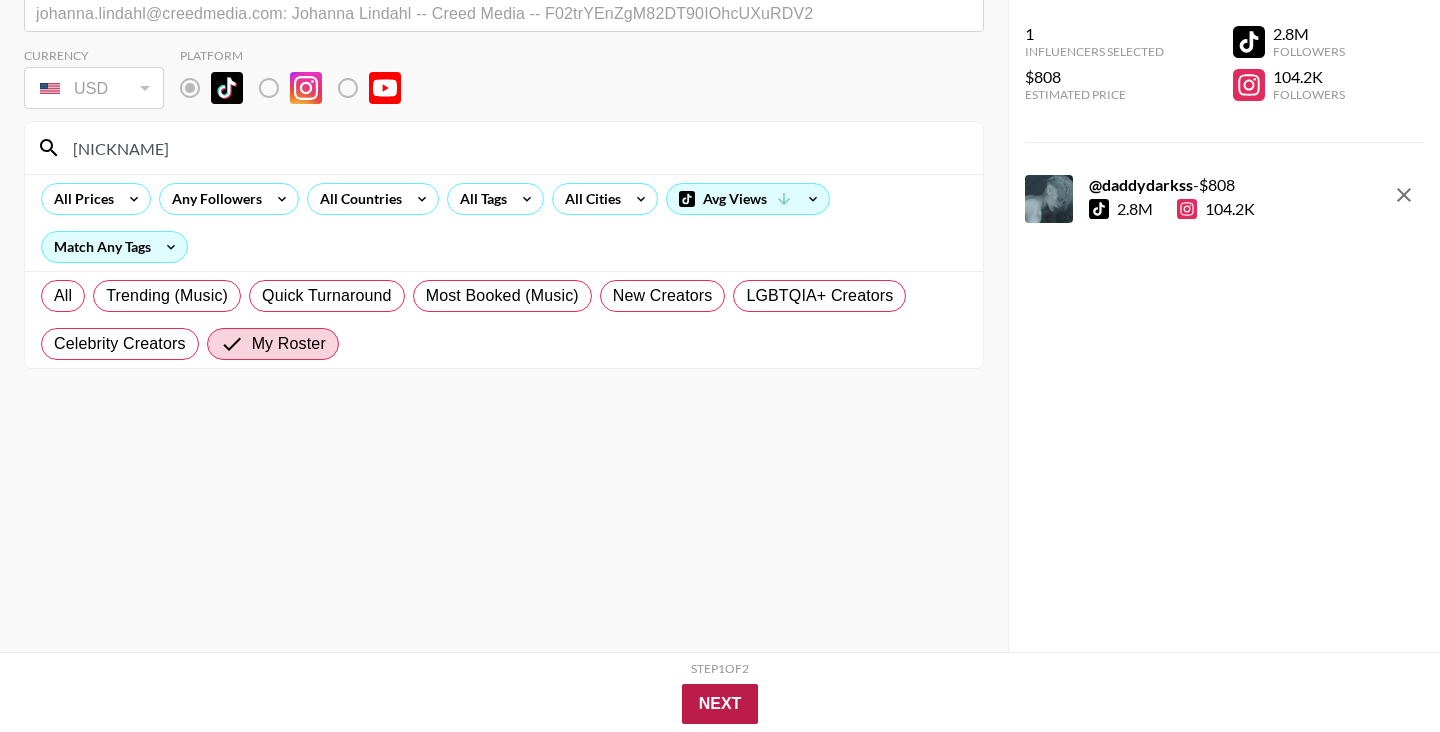 click on "Next" at bounding box center [720, 704] 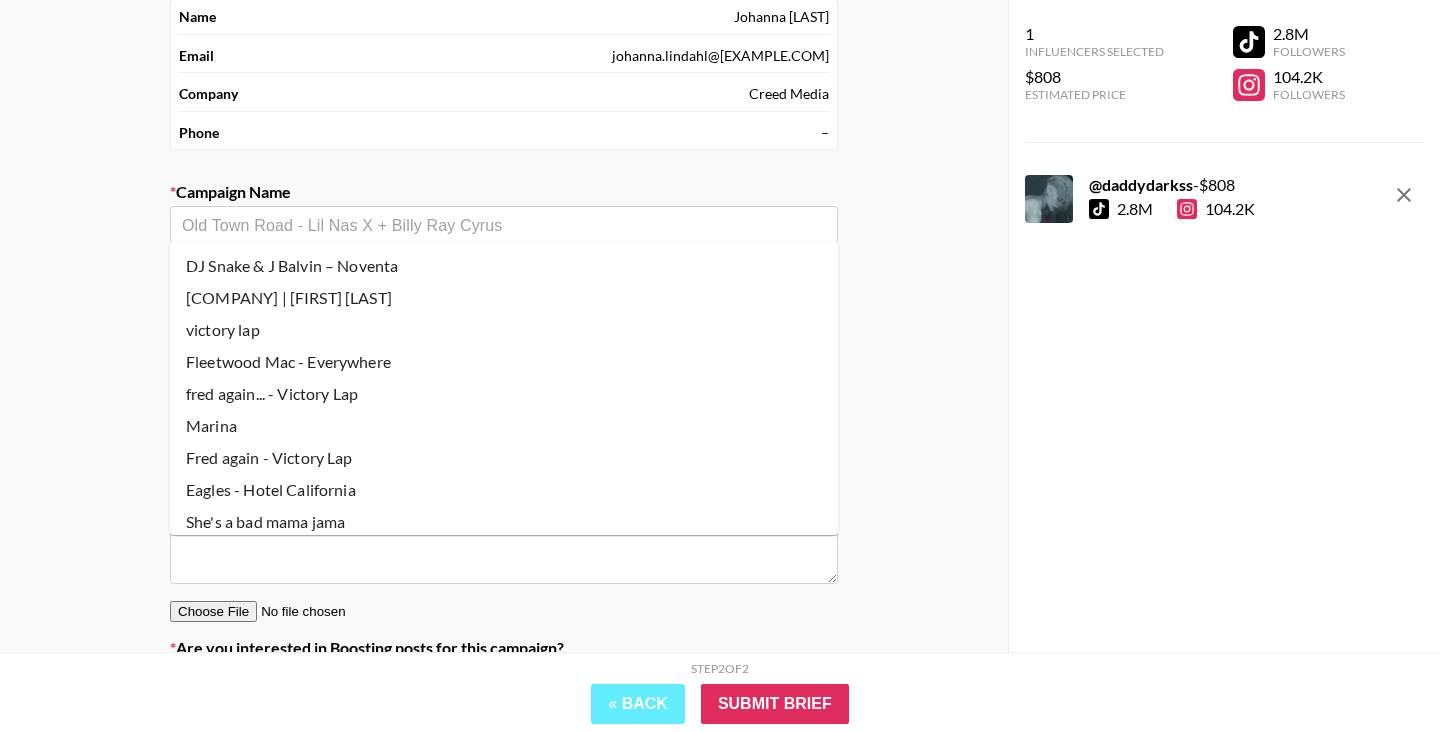 click at bounding box center [504, 225] 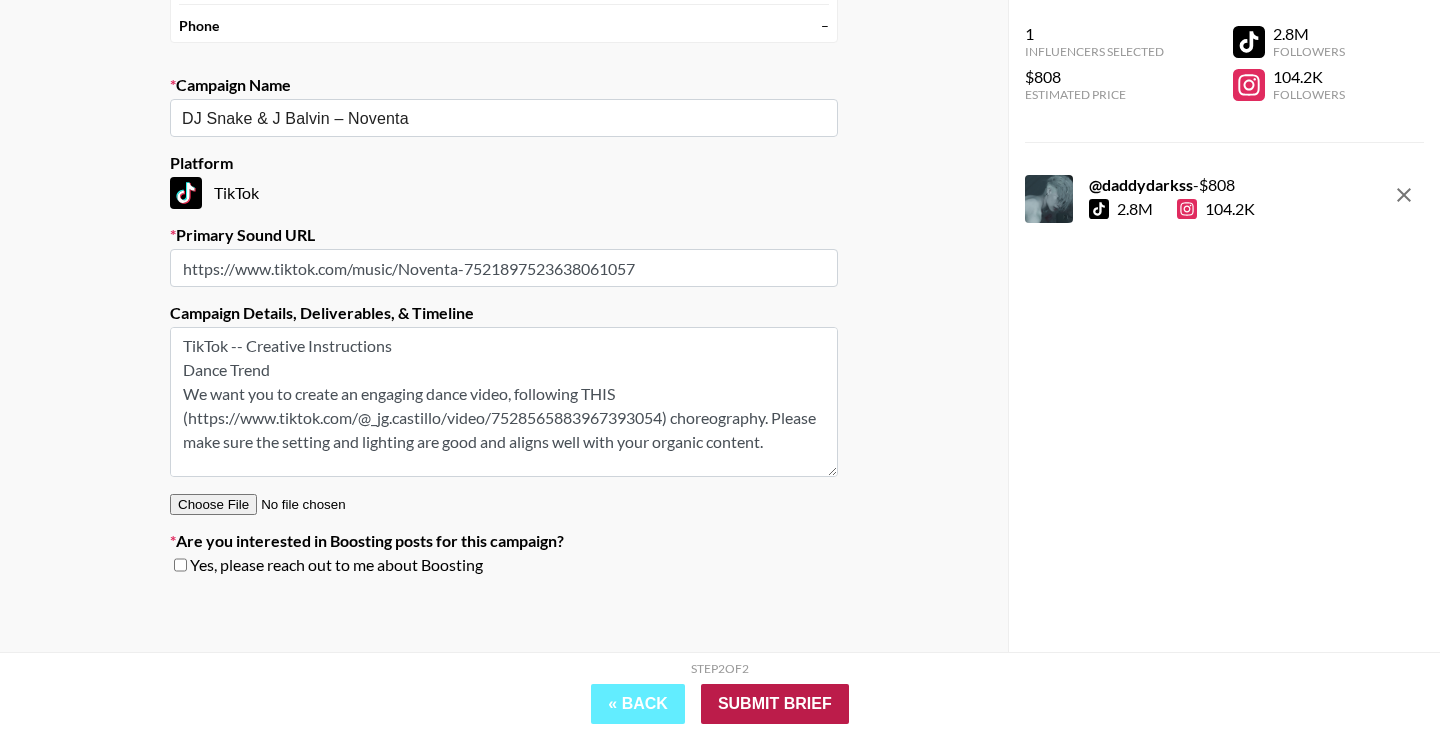 click on "Submit Brief" at bounding box center [775, 704] 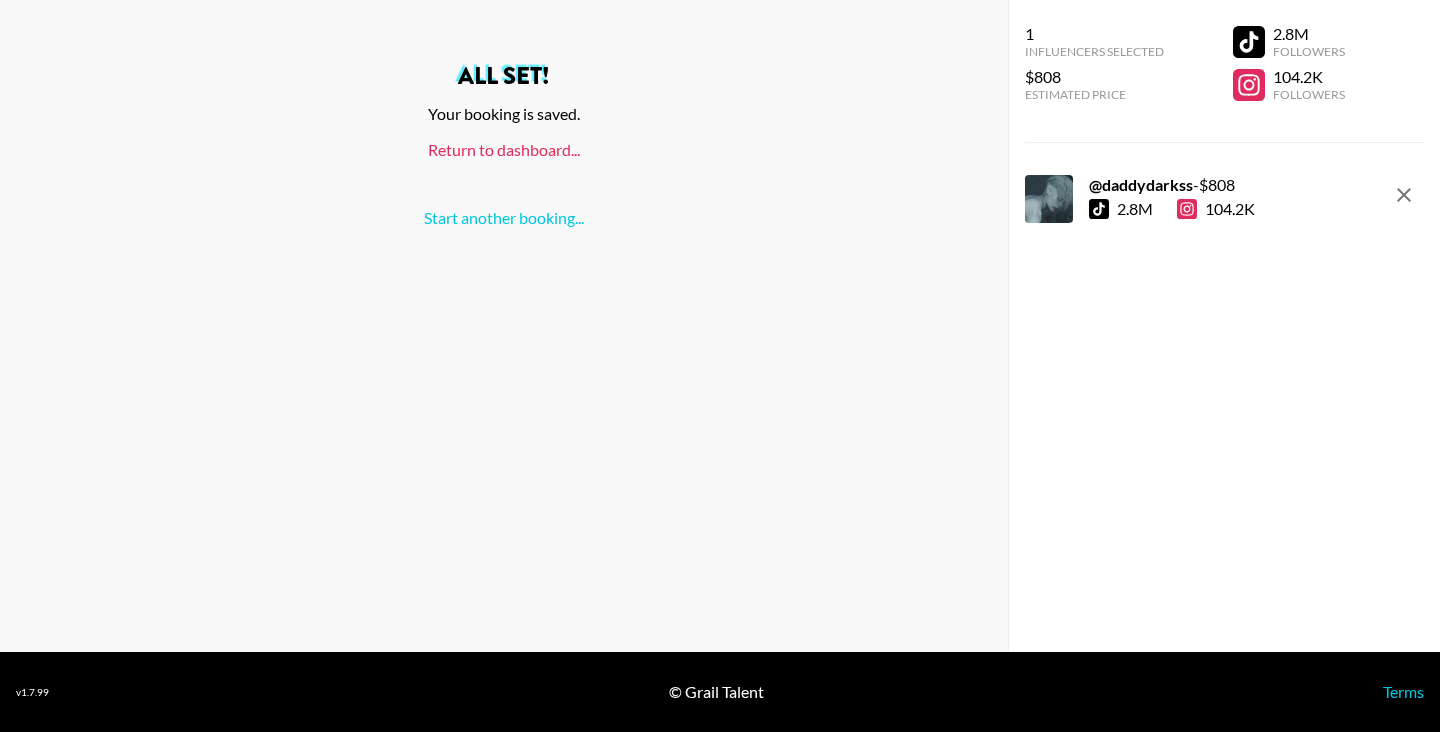 scroll, scrollTop: 80, scrollLeft: 0, axis: vertical 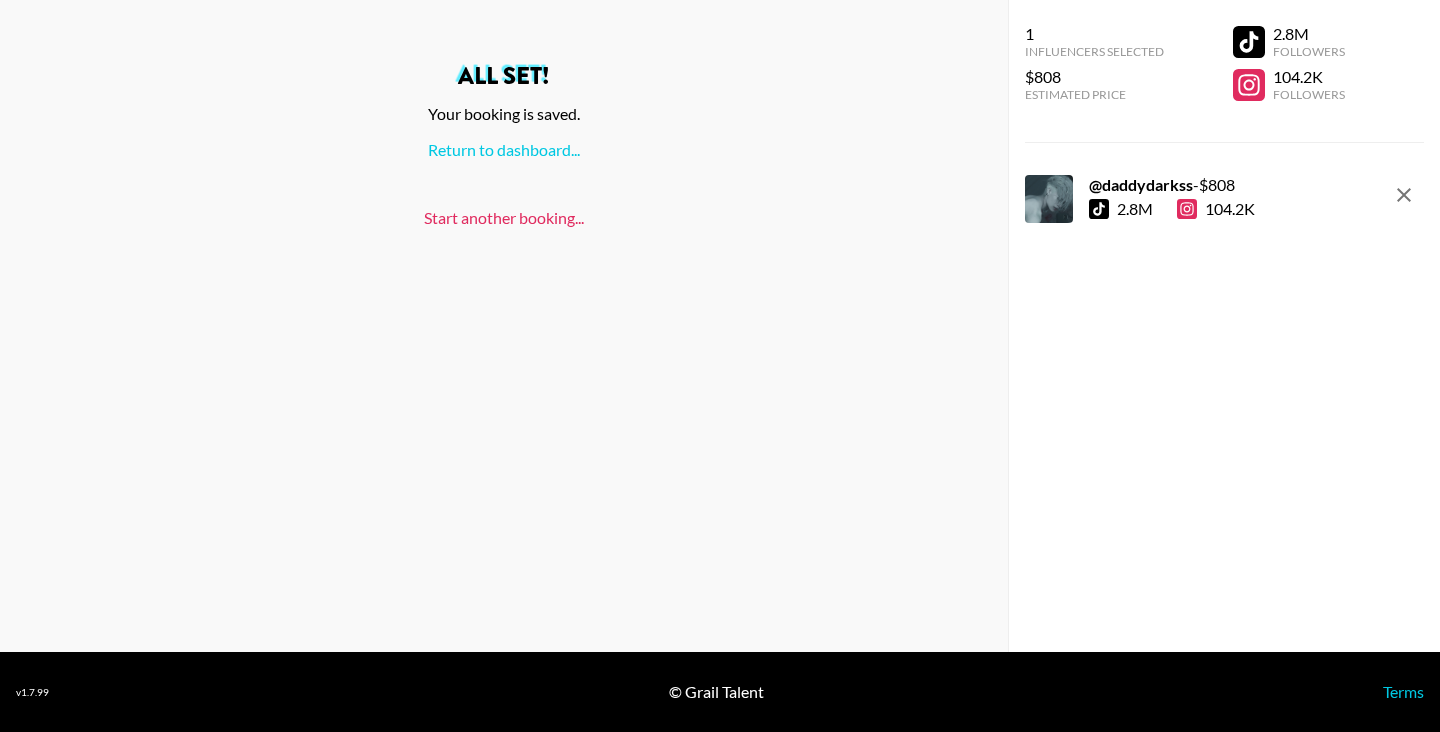click on "Start another booking..." at bounding box center (504, 217) 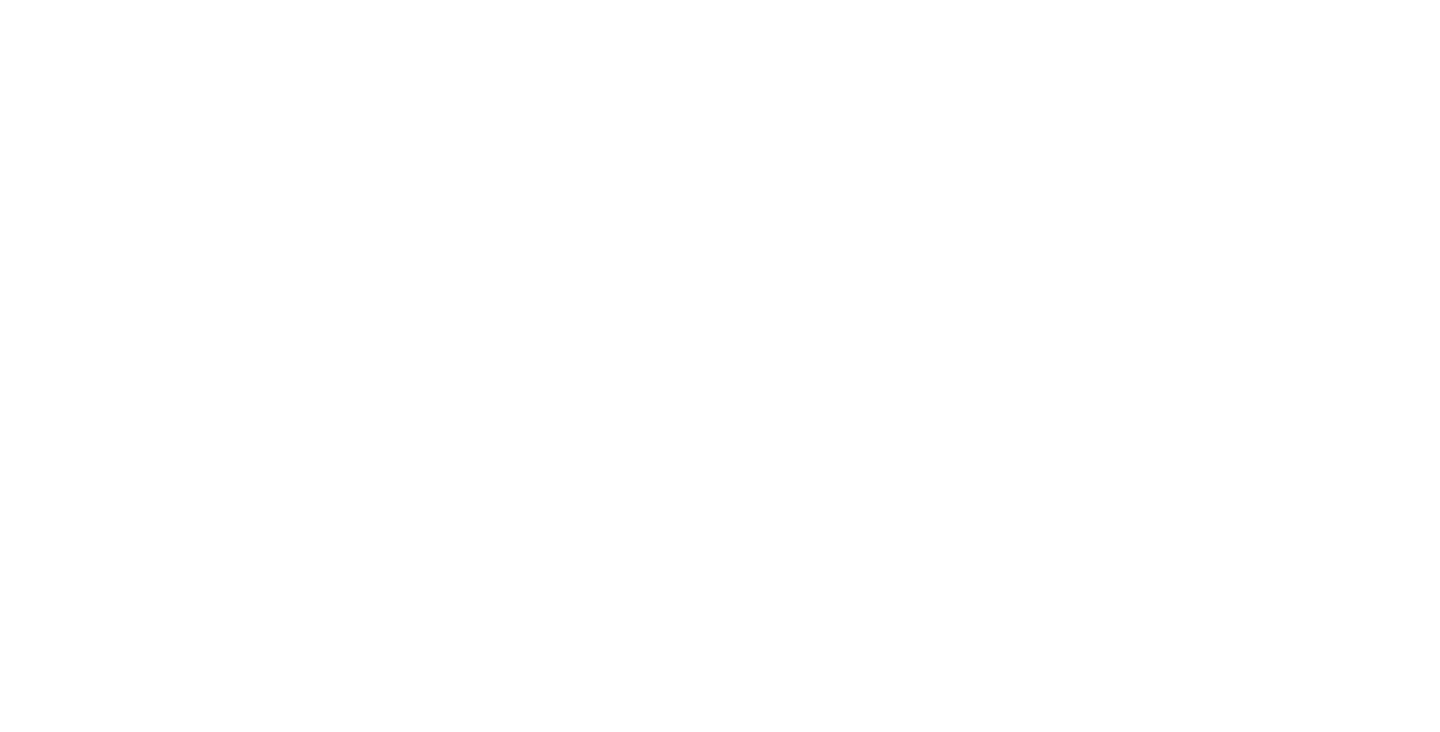scroll, scrollTop: 0, scrollLeft: 0, axis: both 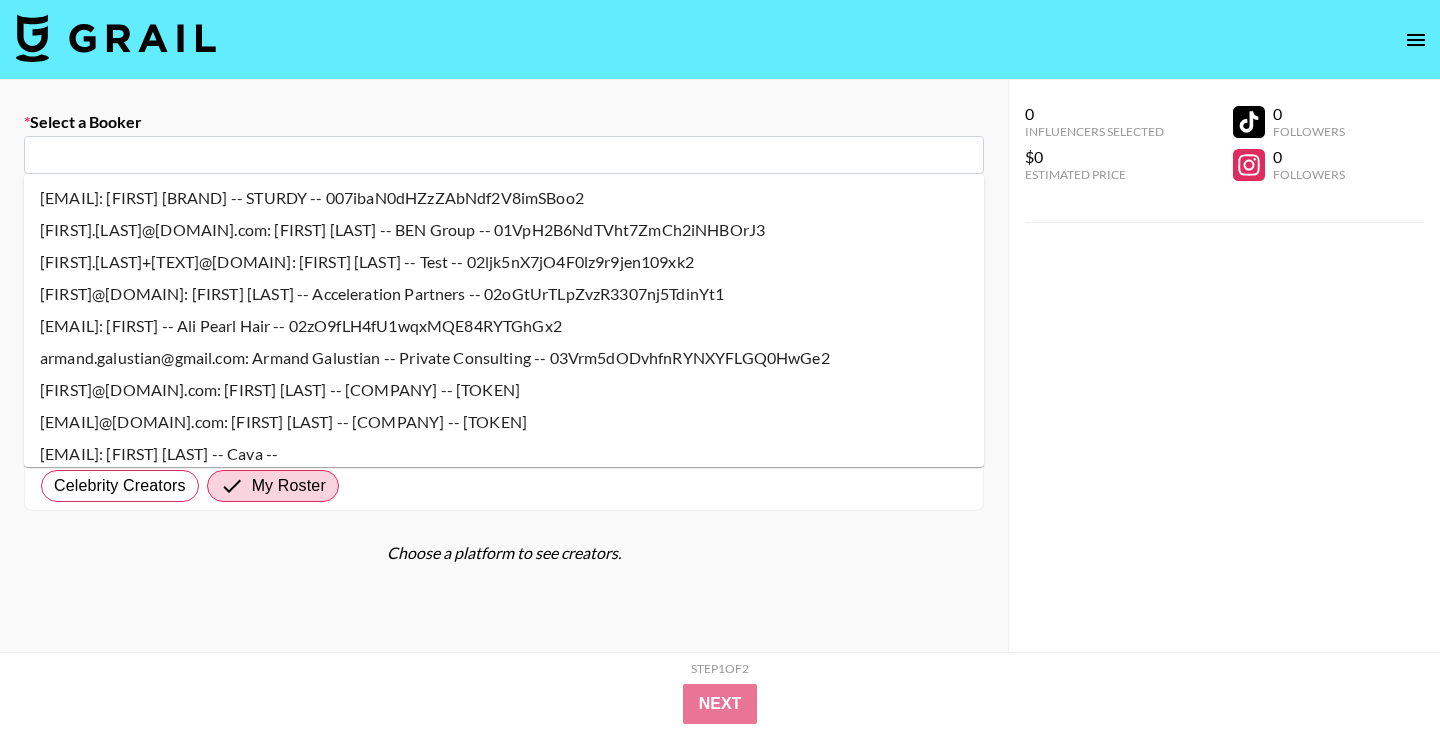 click at bounding box center [504, 155] 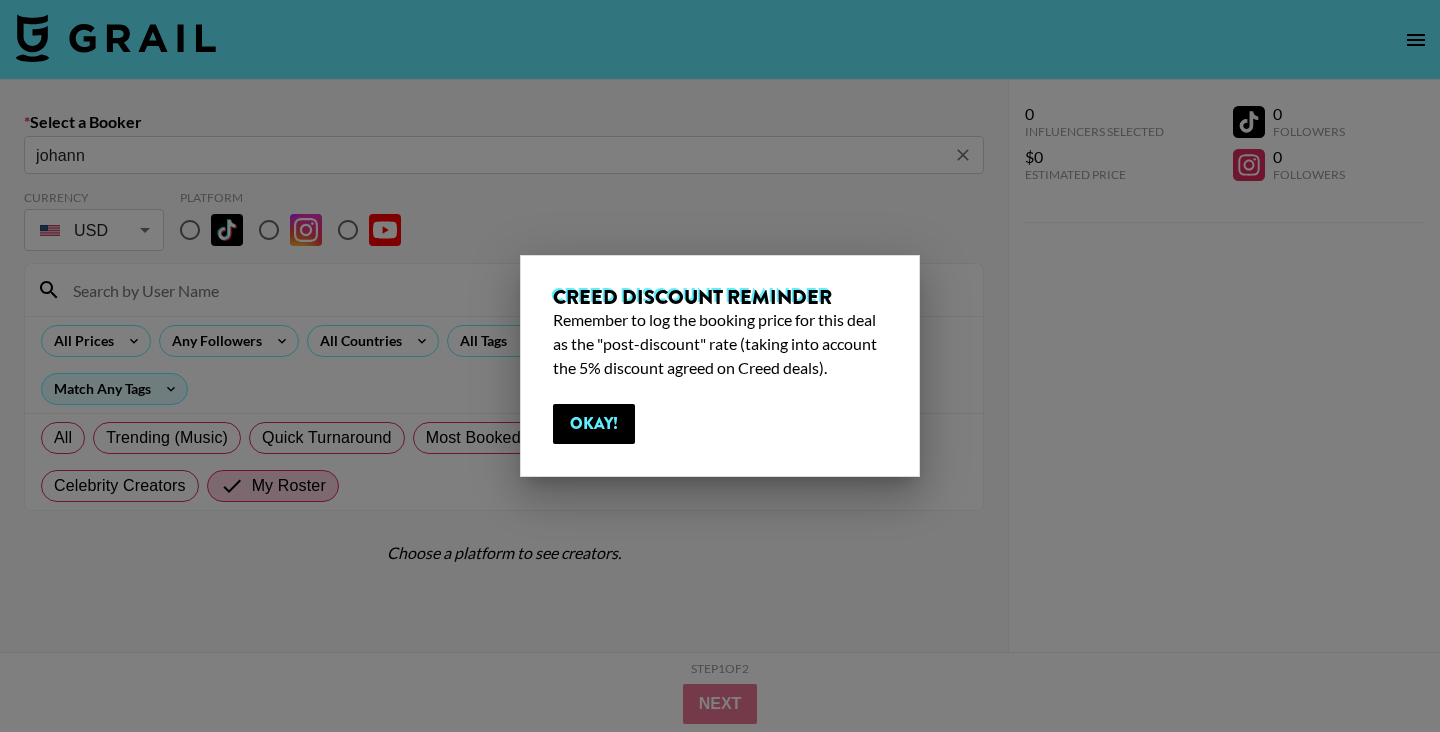 type on "johanna.lindahl@creedmedia.com: Johanna Lindahl -- Creed Media -- F02trYEnZgM82DT90IOhcUXuRDV2" 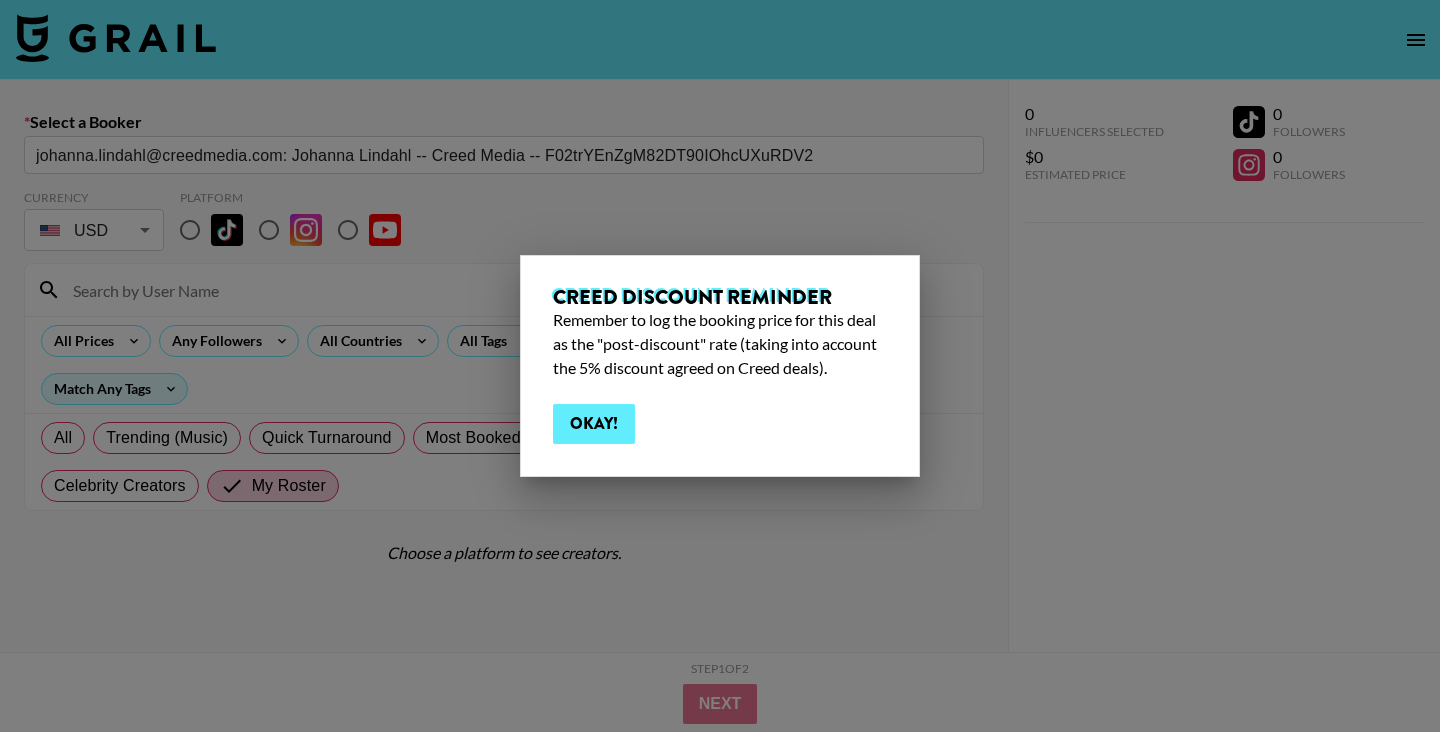 click on "Okay!" at bounding box center [594, 424] 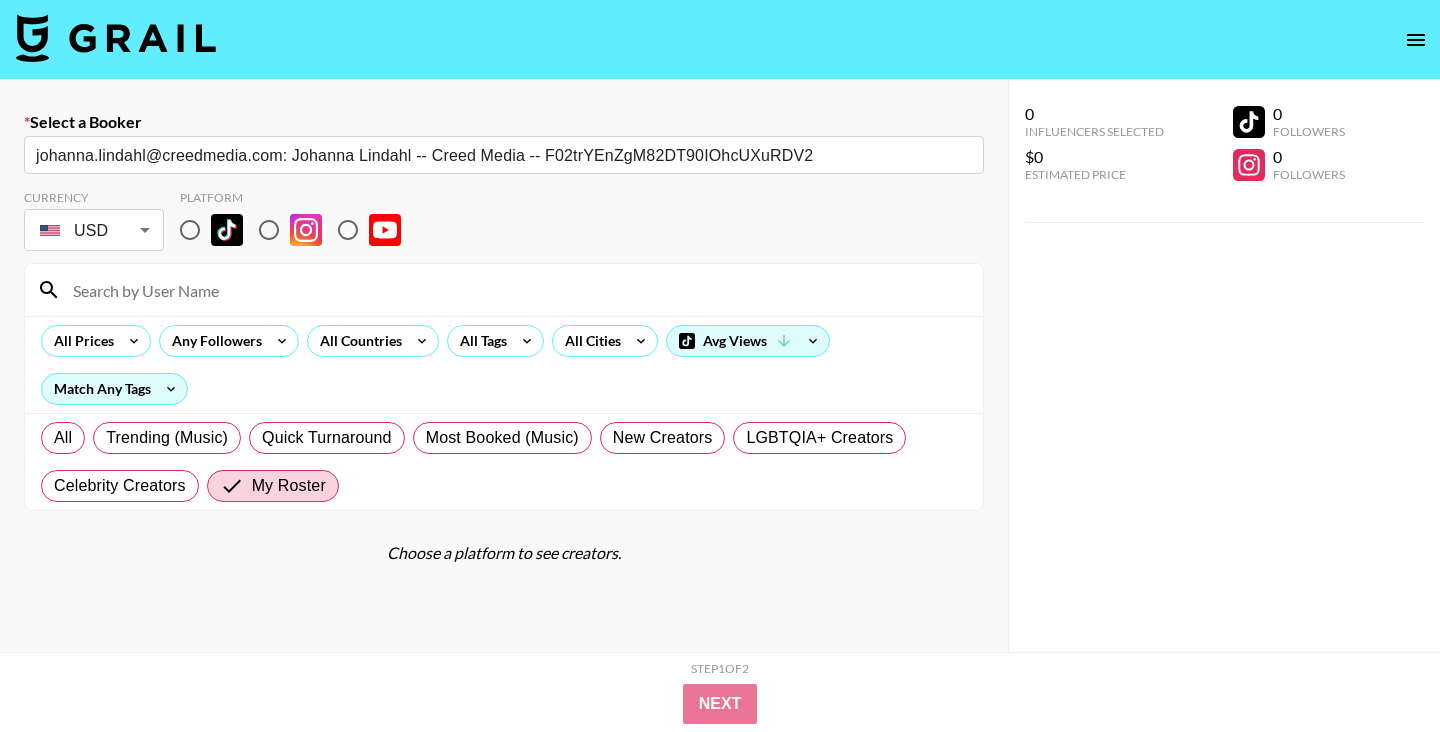 click at bounding box center [516, 290] 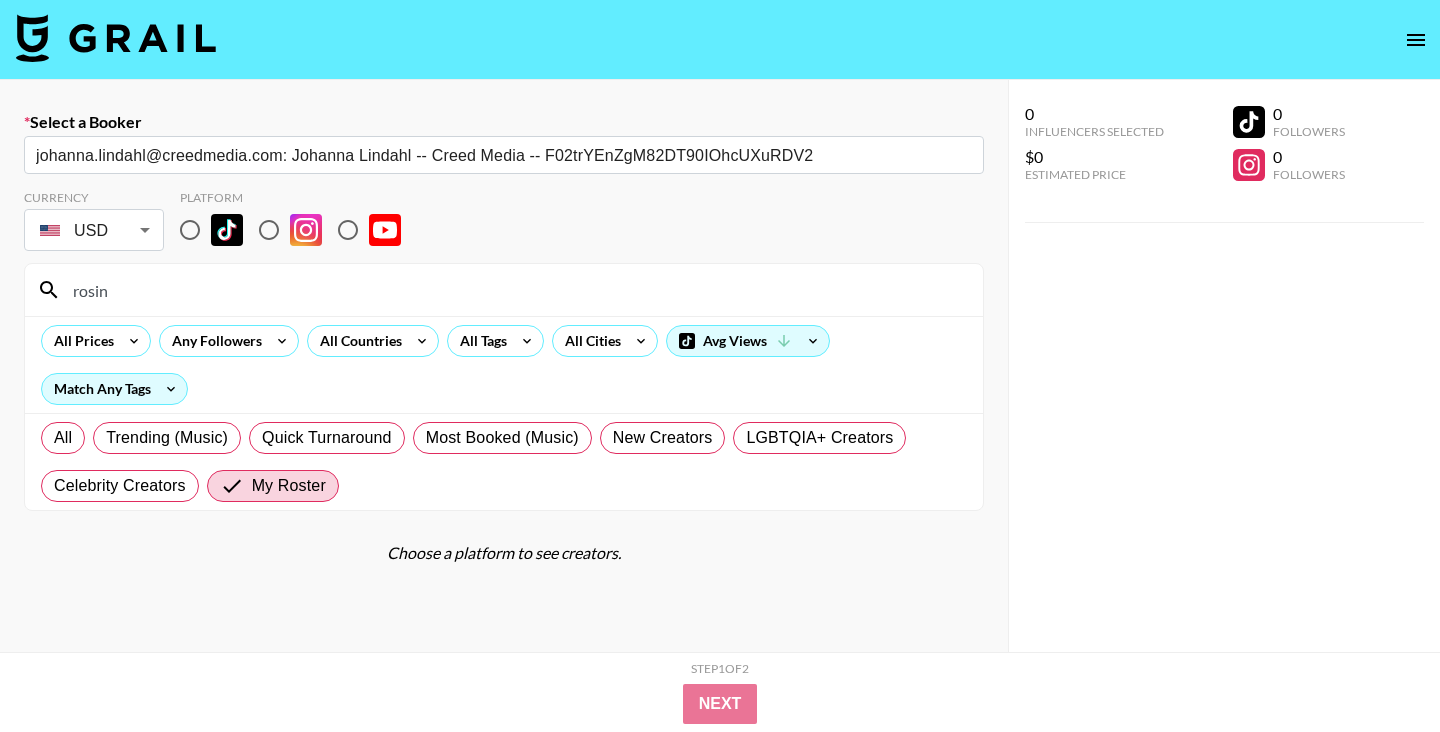 scroll, scrollTop: 7, scrollLeft: 0, axis: vertical 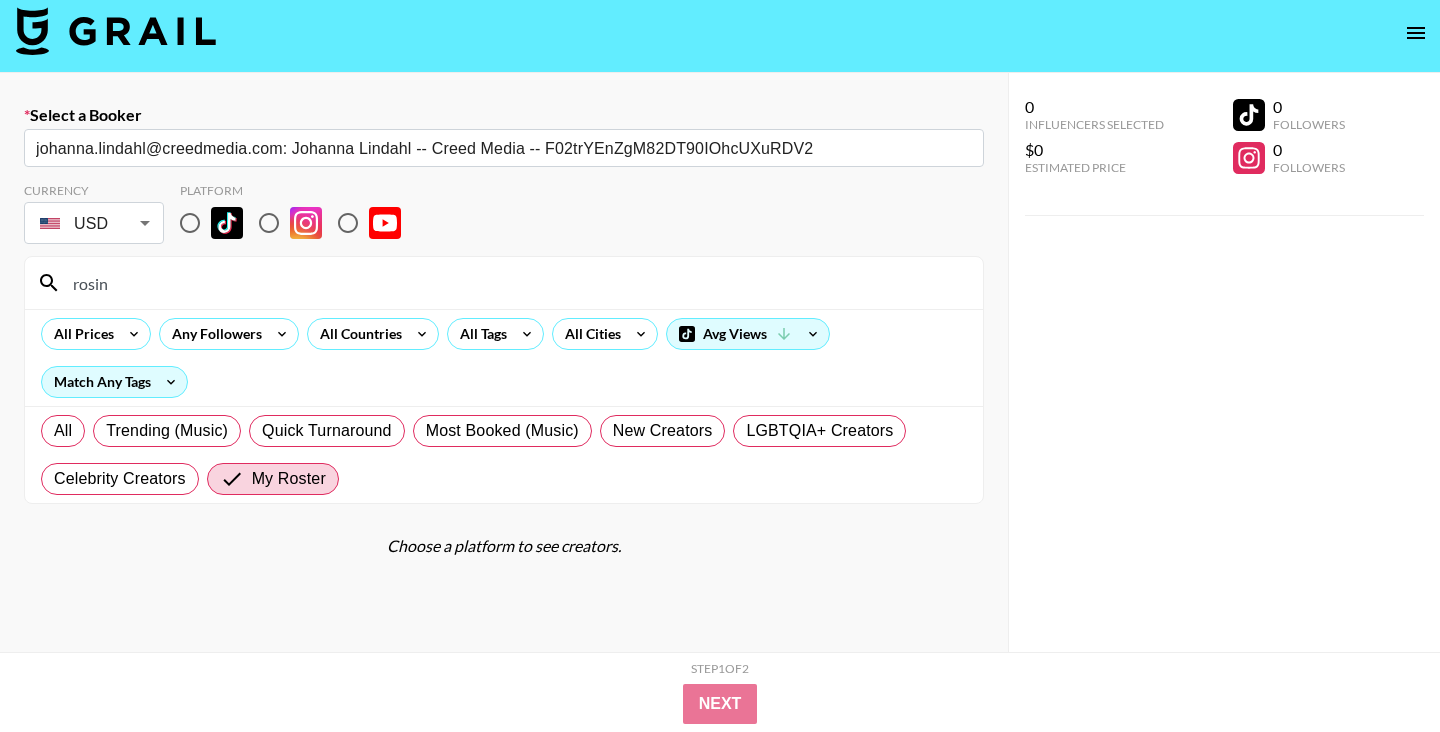 type on "rosin" 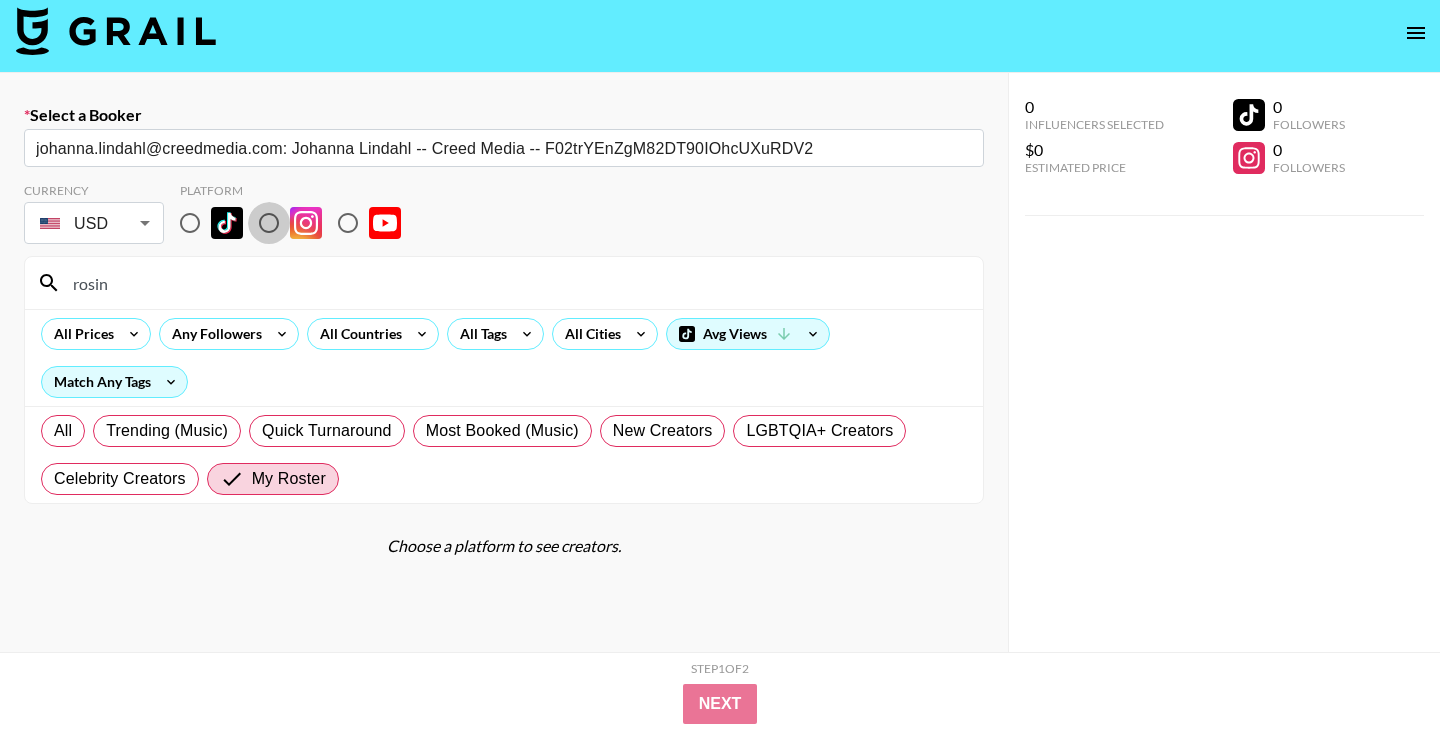click at bounding box center [269, 223] 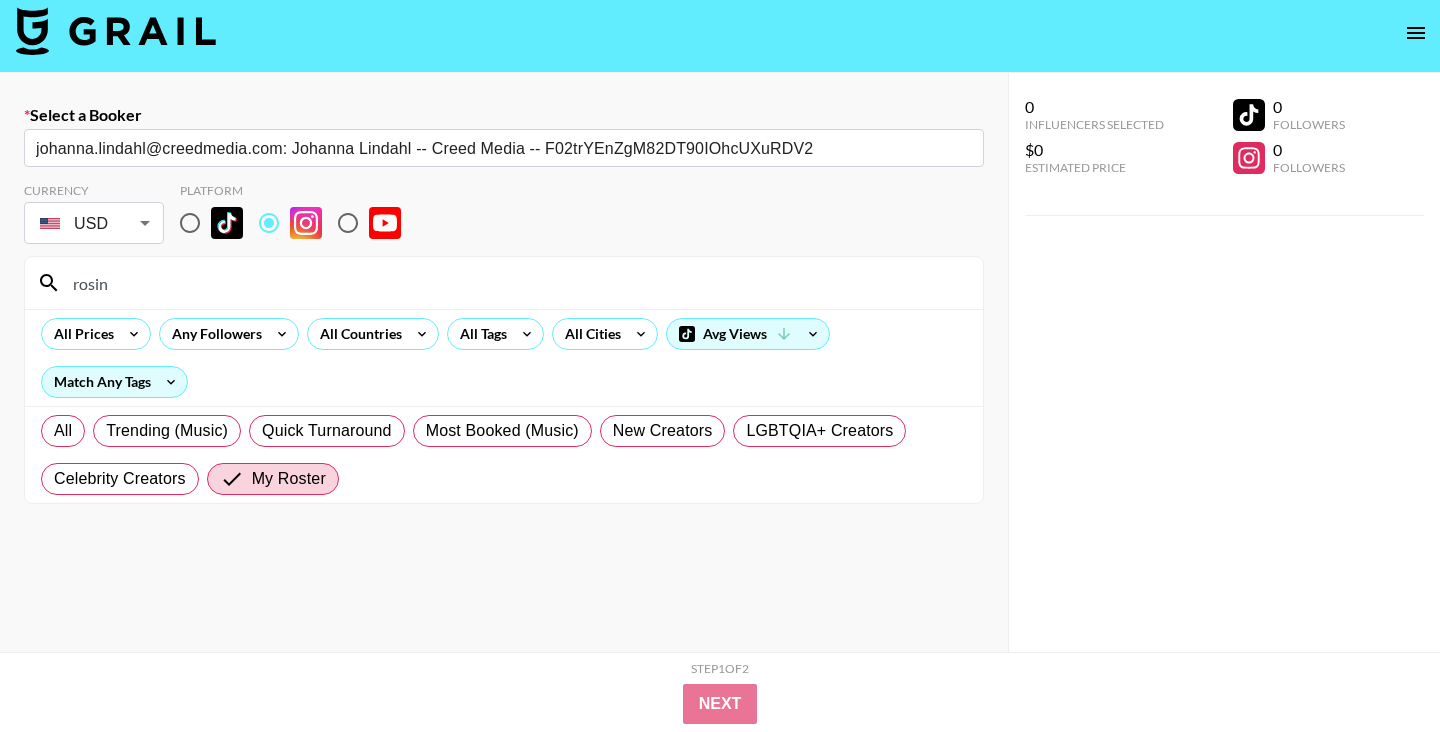 click on "rosin" at bounding box center (516, 283) 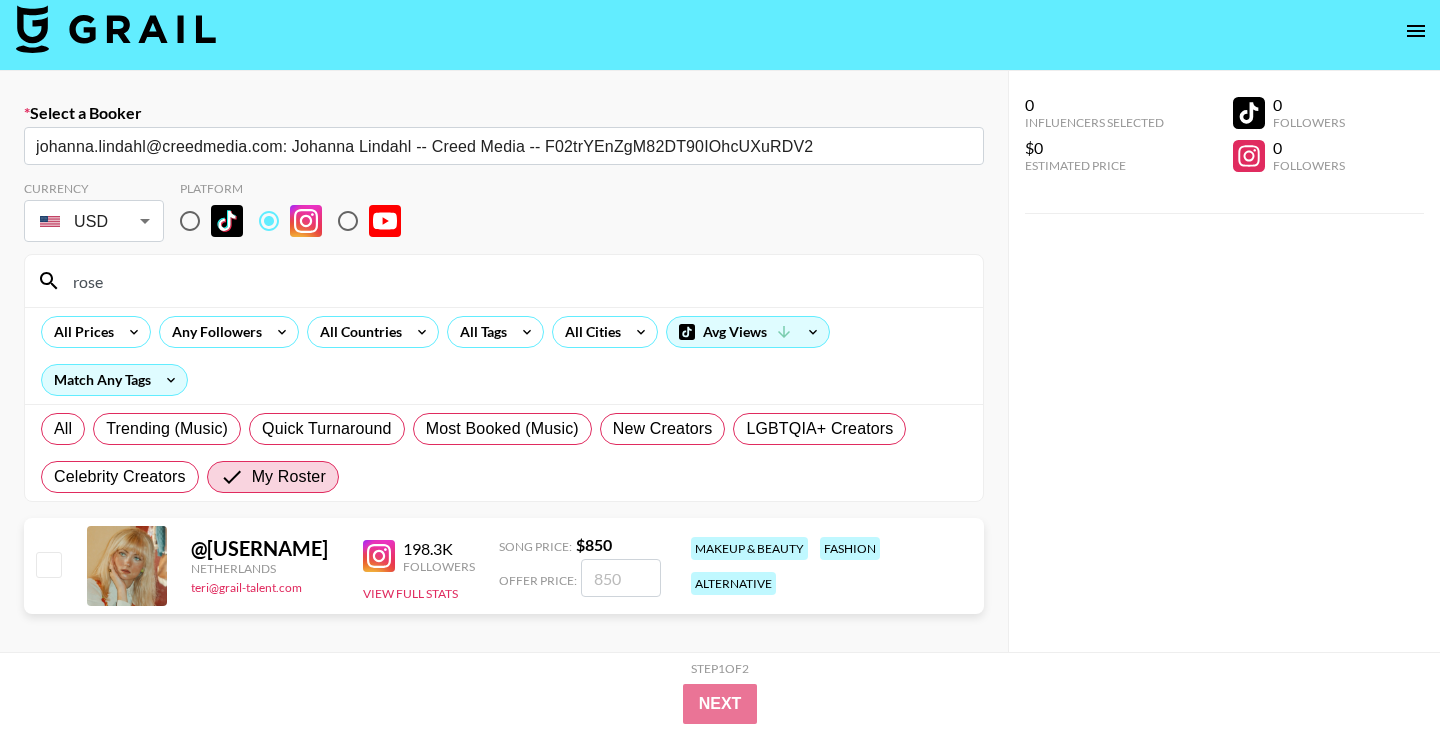 scroll, scrollTop: 0, scrollLeft: 0, axis: both 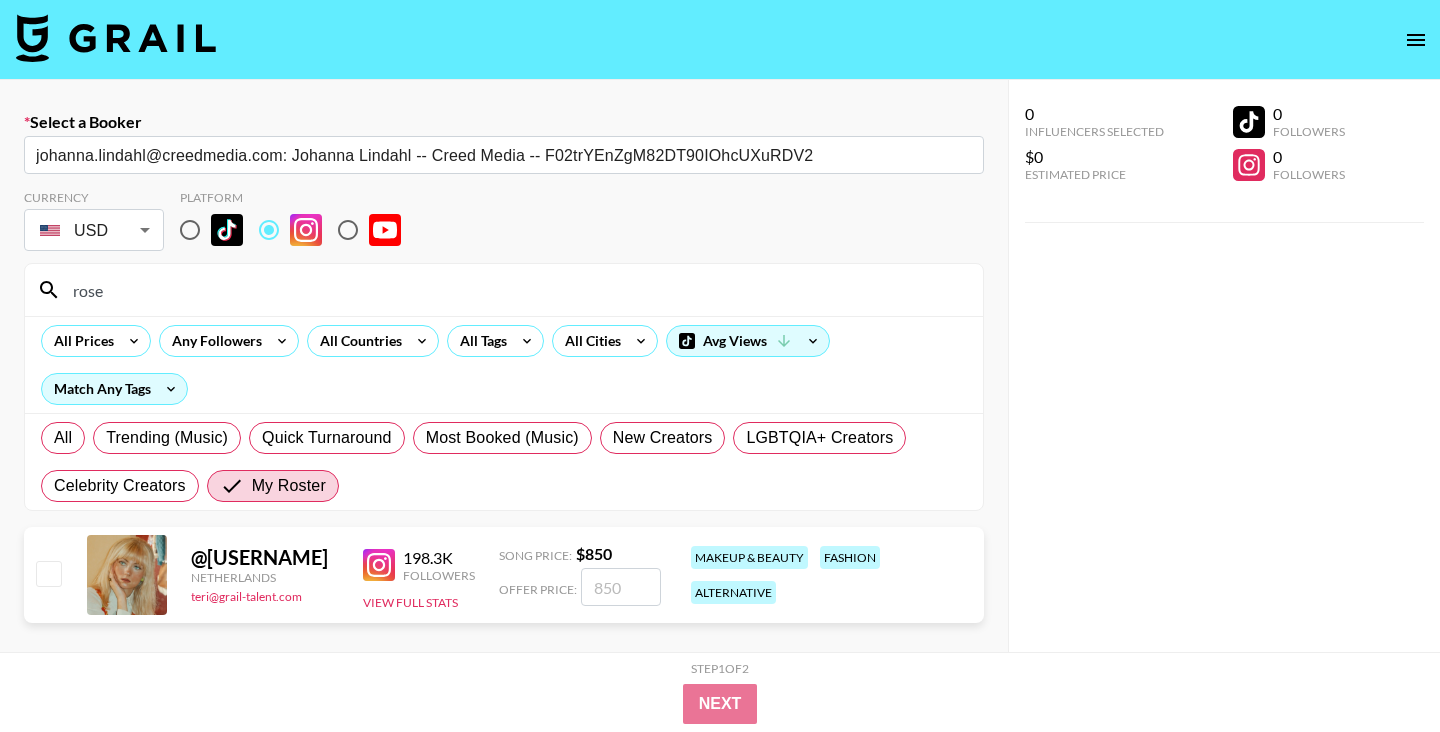 type on "rose" 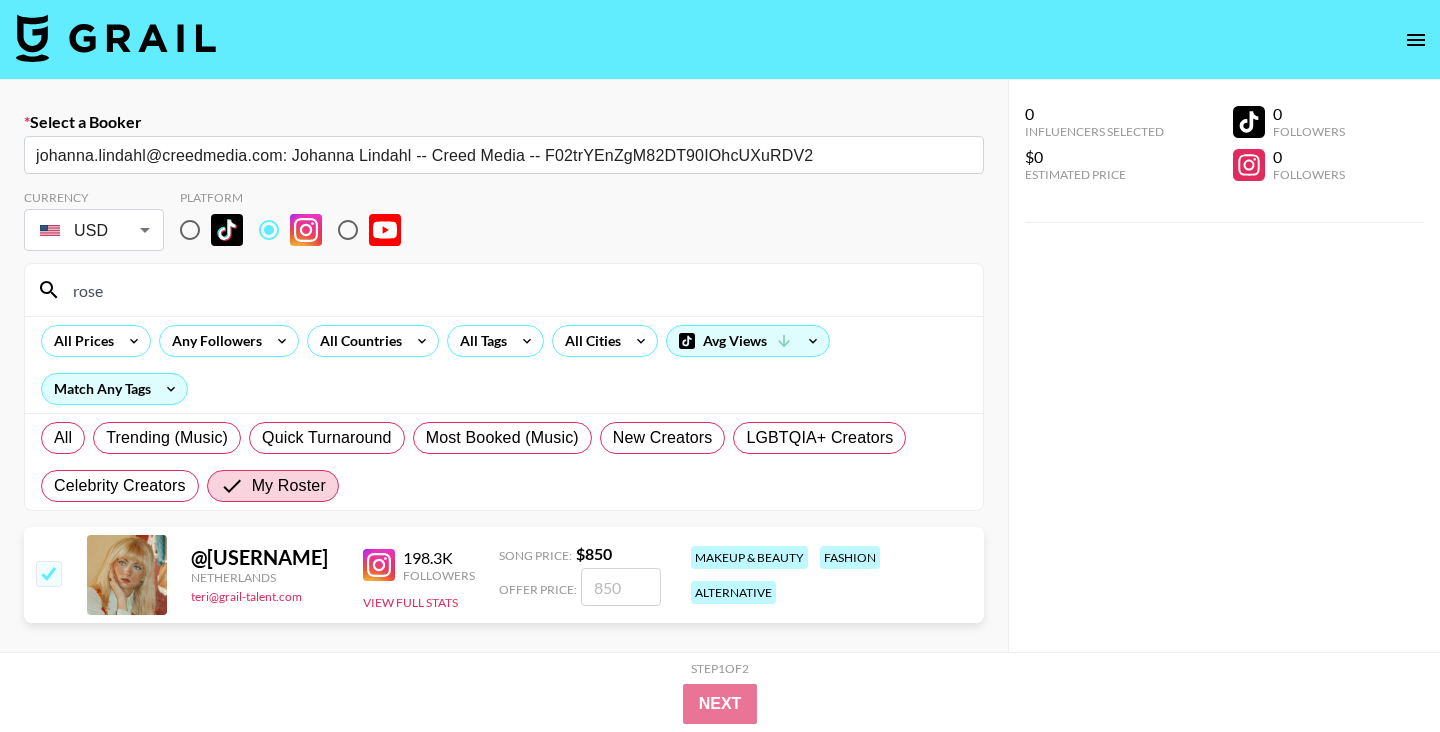 checkbox on "true" 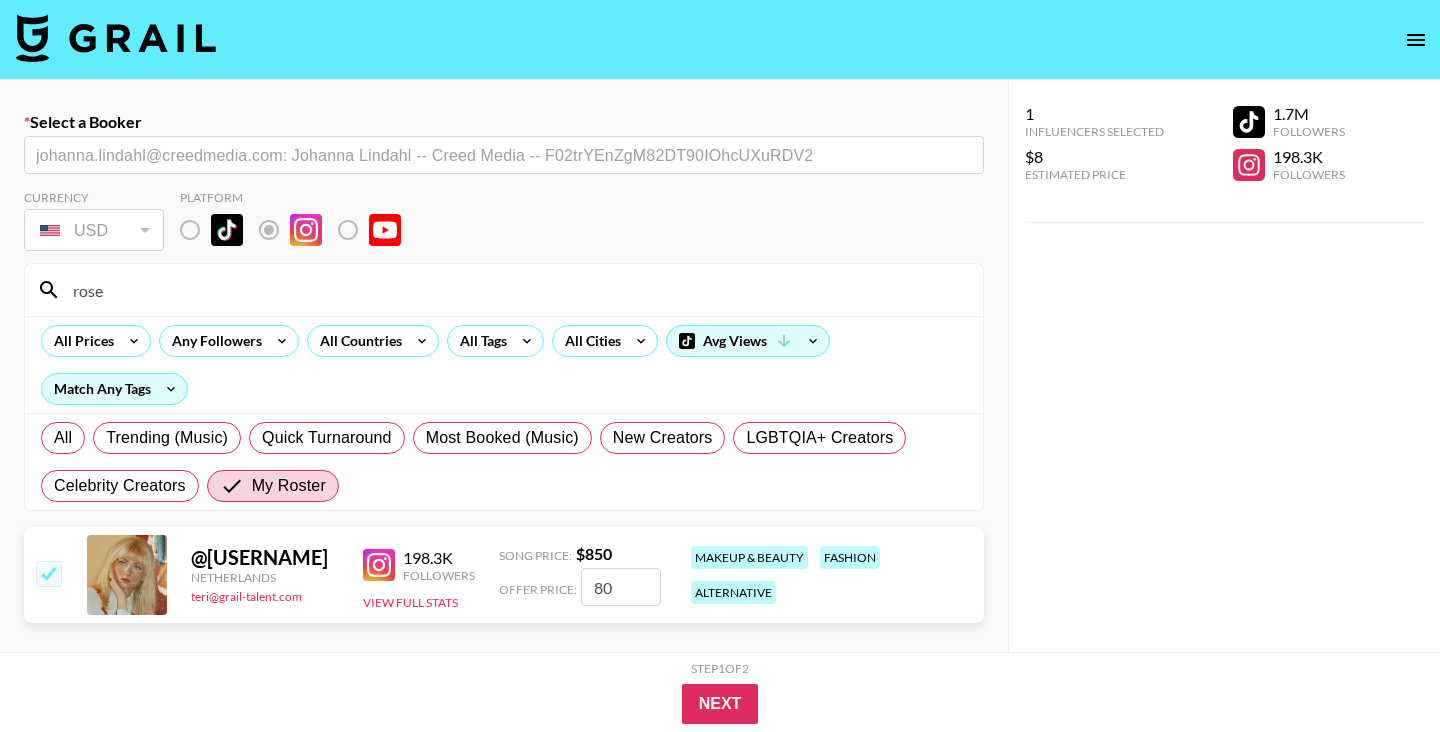 type on "808" 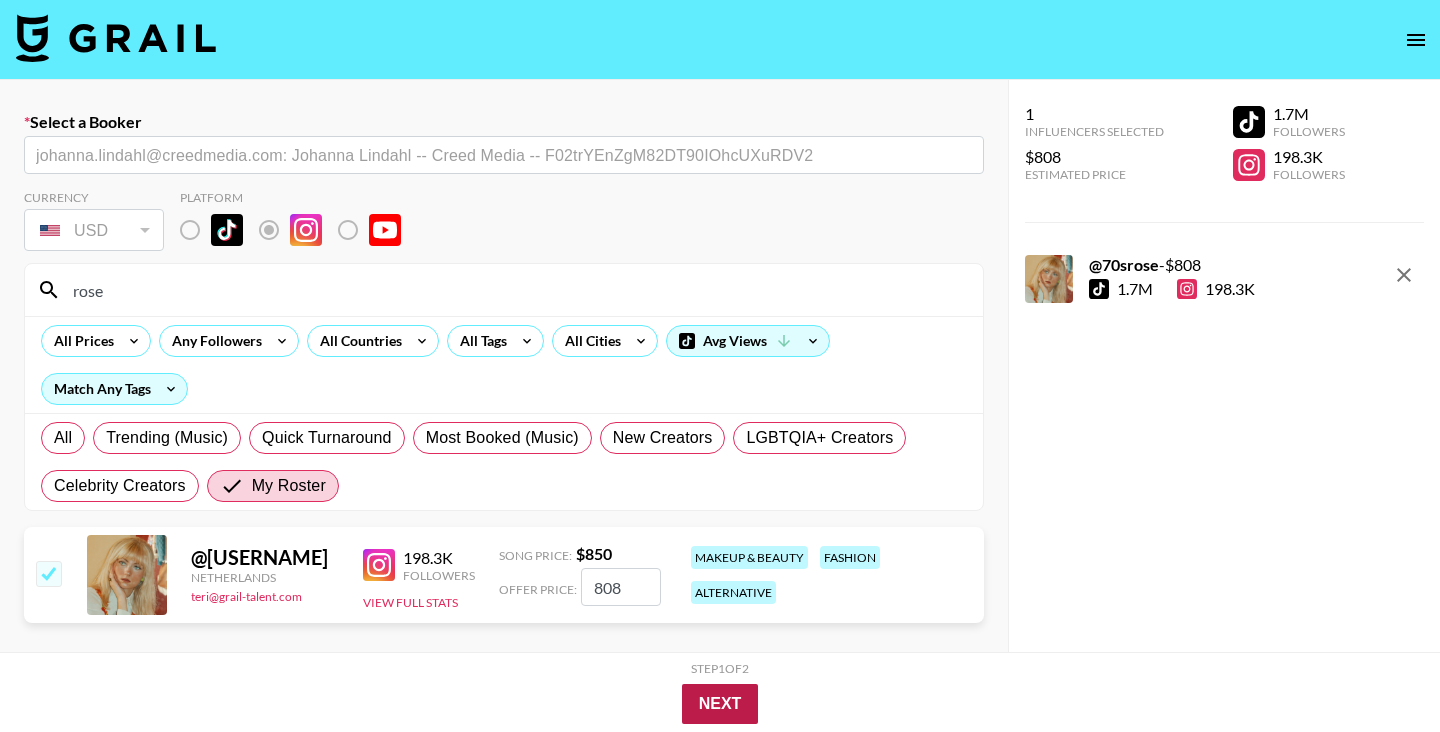 click on "Next" at bounding box center (720, 704) 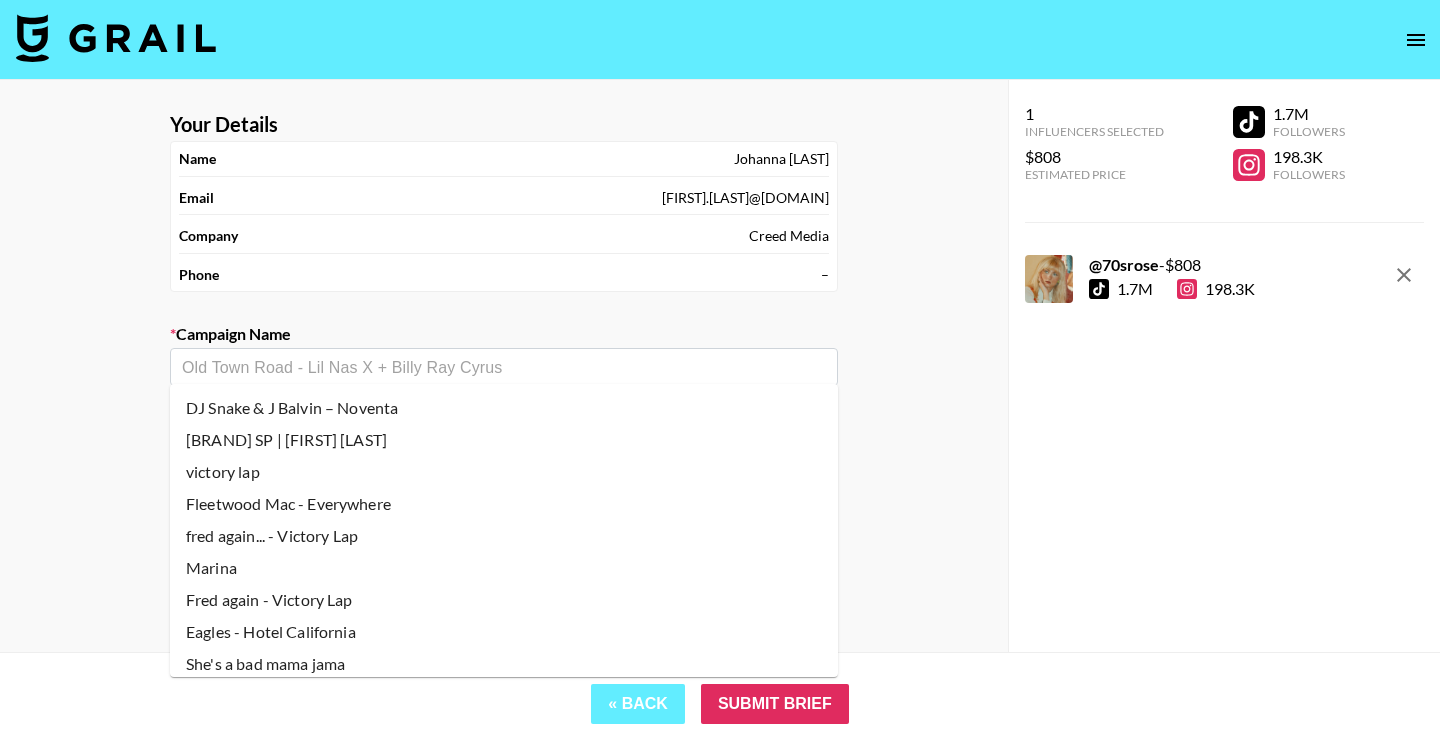 click at bounding box center (504, 367) 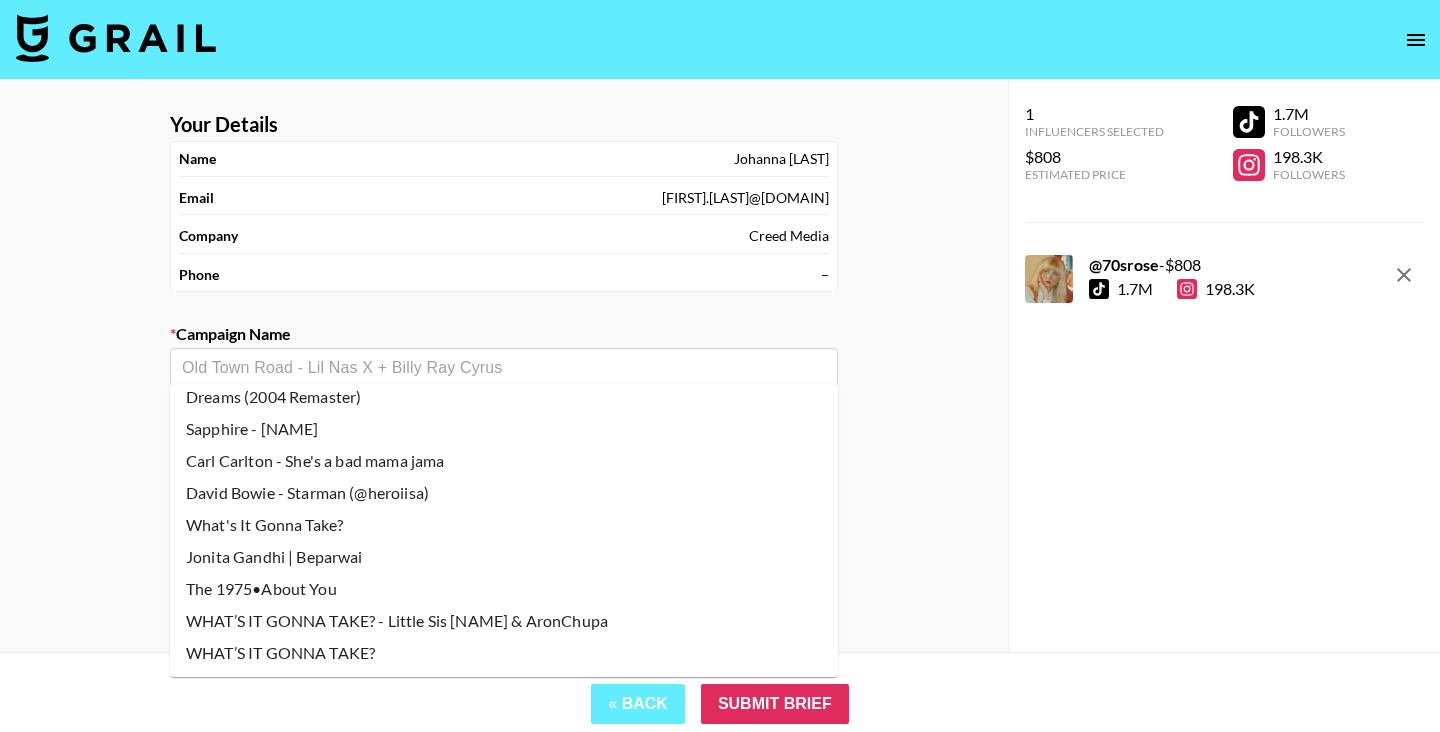 scroll, scrollTop: 363, scrollLeft: 0, axis: vertical 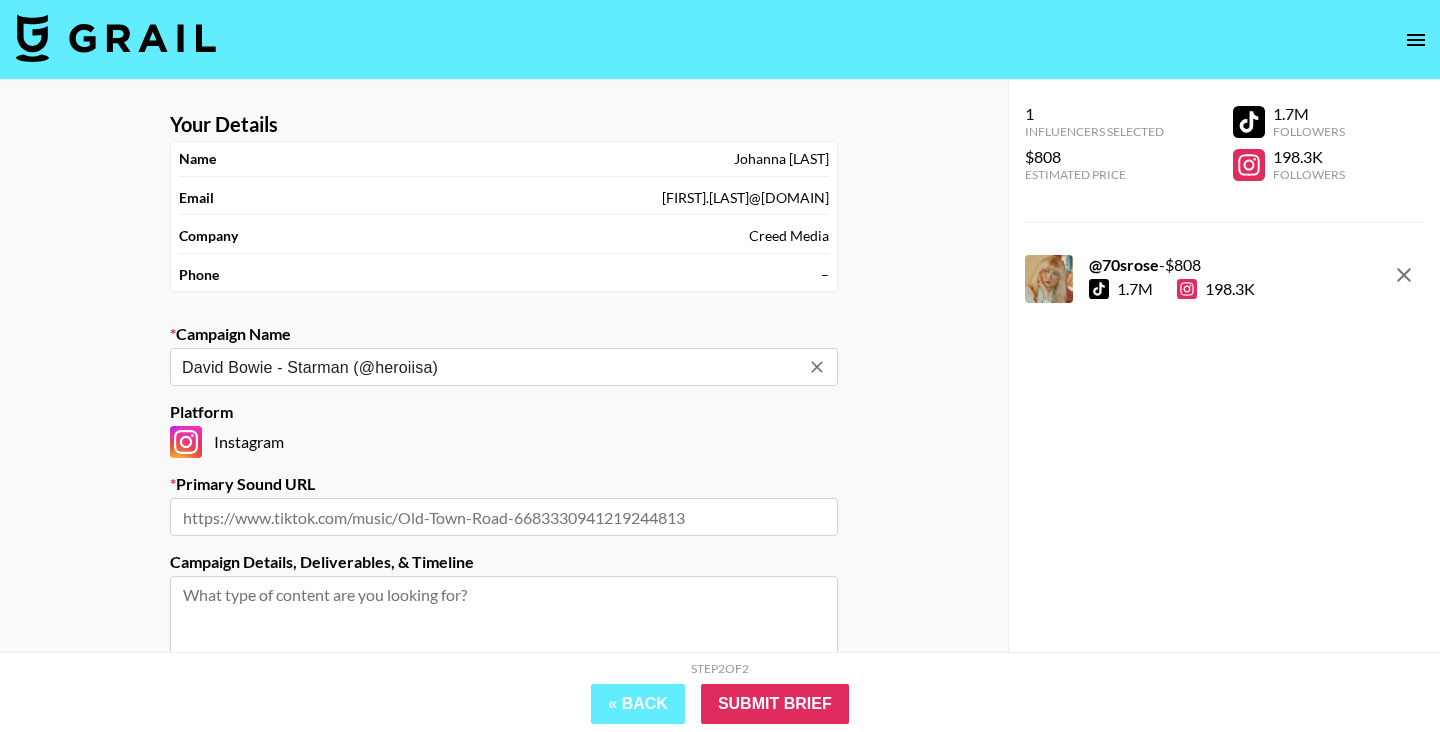 type on "David Bowie - Starman (@heroiisa)" 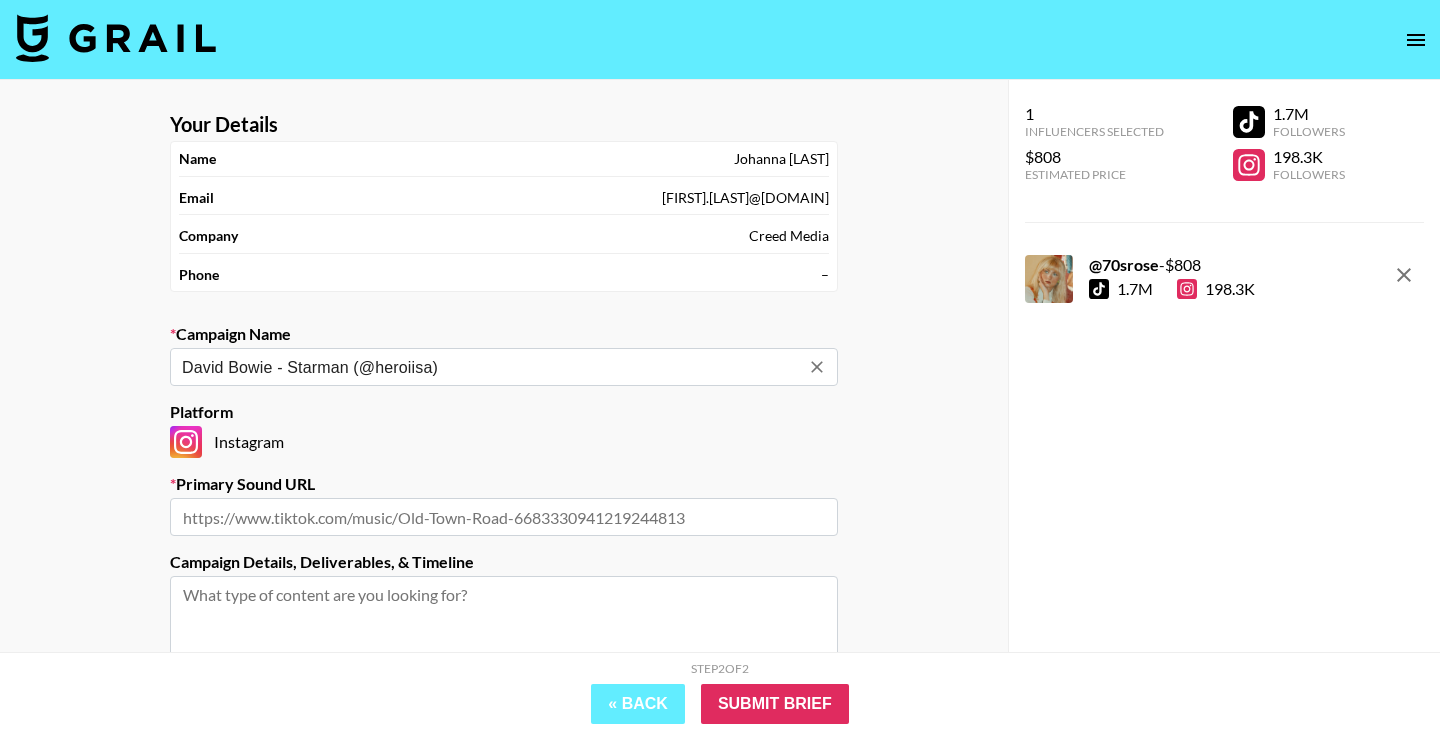 type on "https://www.instagram.com/reels/audio/2176025785986173" 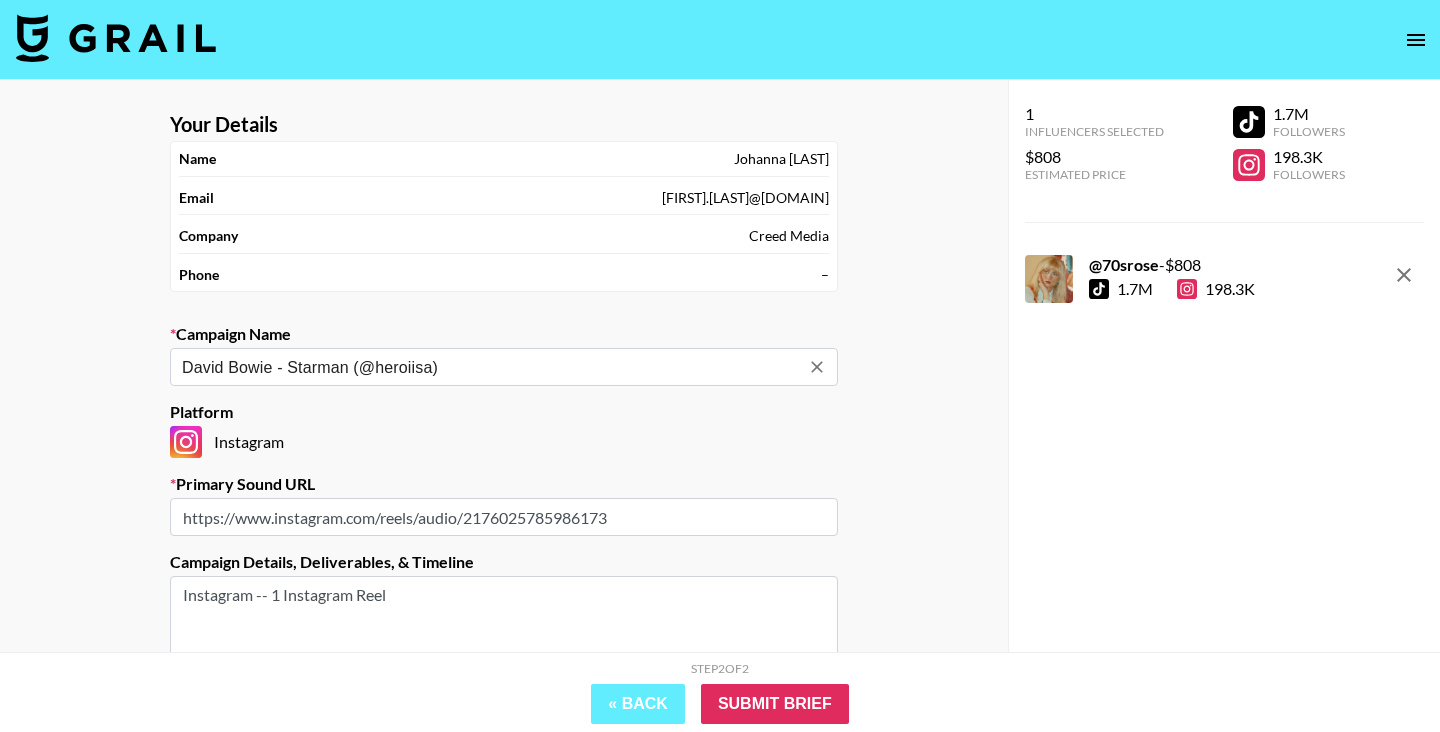 click on "Your Details Name [FIRST] [LAST] Email [EMAIL] Company [COMPANY] Phone – Campaign Name [PERSON] - Starman ([USERNAME]) ​ Platform Instagram Primary Sound URL https://www.instagram.com/reels/audio/2176025785986173 Campaign Details, Deliverables, & Timeline Instagram -- 1 Instagram Reel Are you interested in Boosting posts for this campaign? Yes, please reach out to me about Boosting" at bounding box center (504, 492) 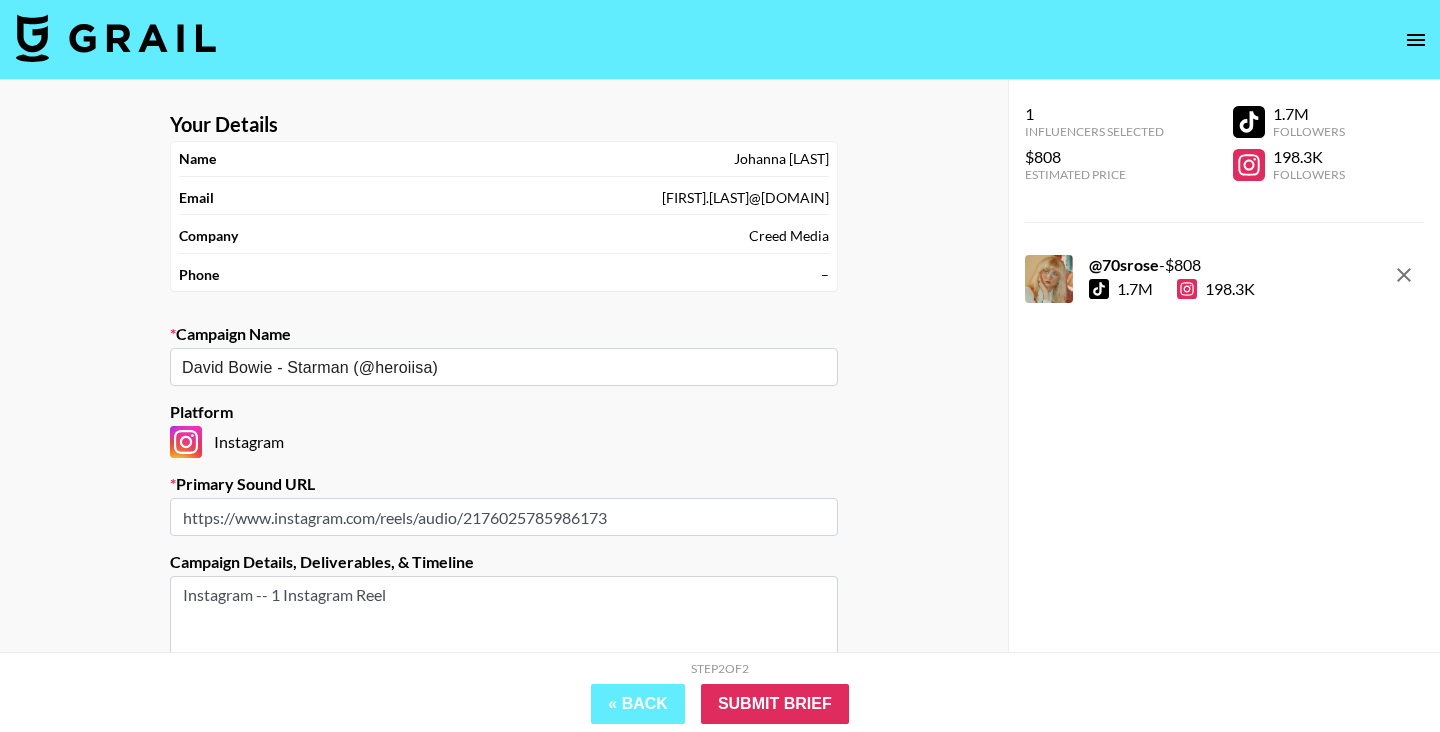 click on "https://www.instagram.com/reels/audio/2176025785986173" at bounding box center [504, 517] 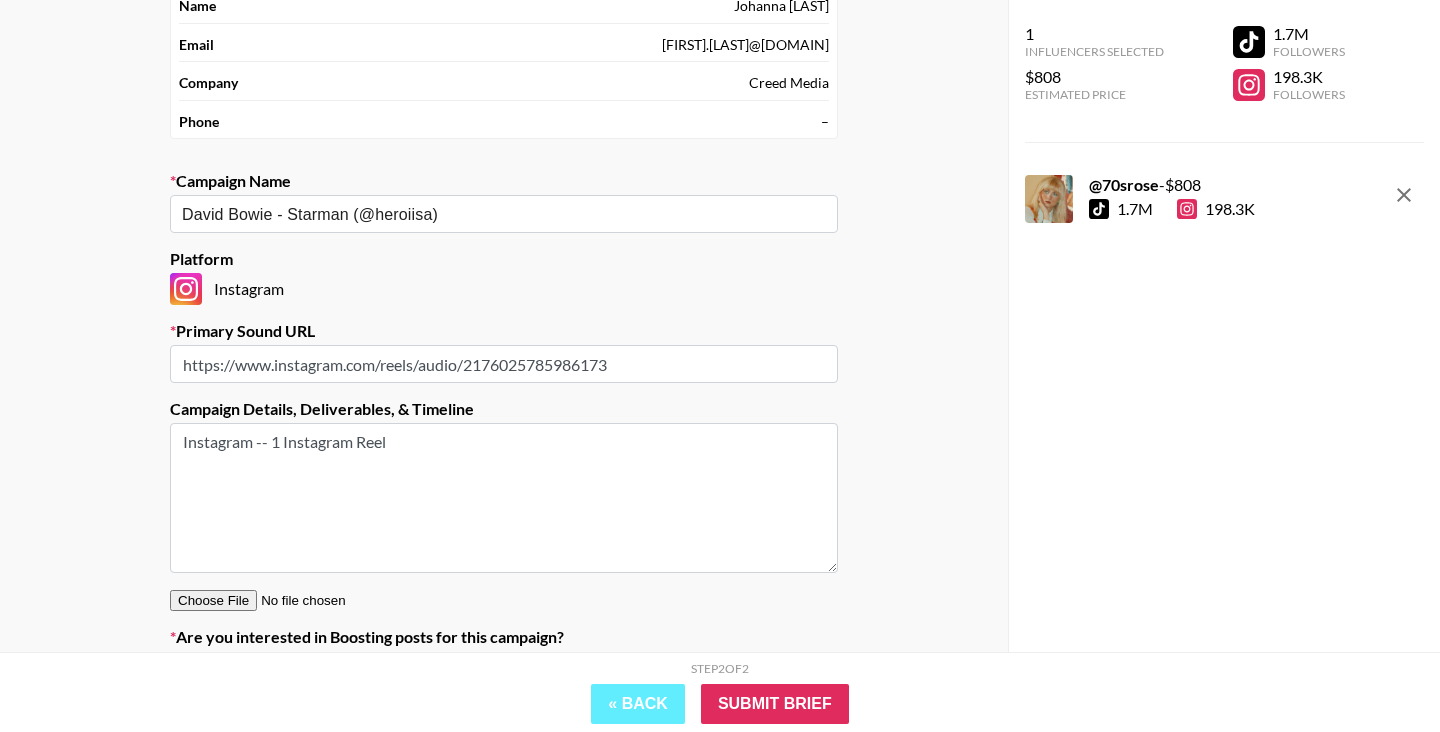 scroll, scrollTop: 160, scrollLeft: 0, axis: vertical 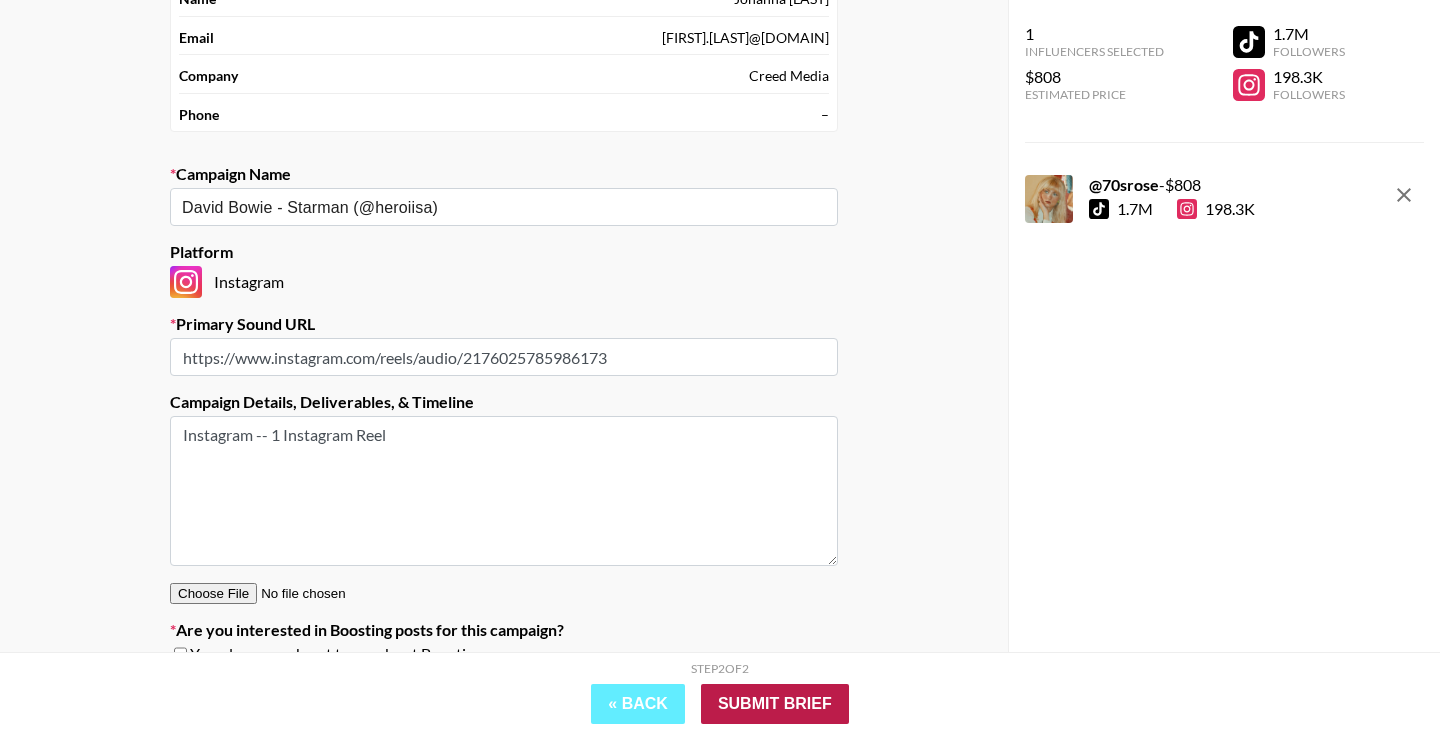 click on "Submit Brief" at bounding box center (775, 704) 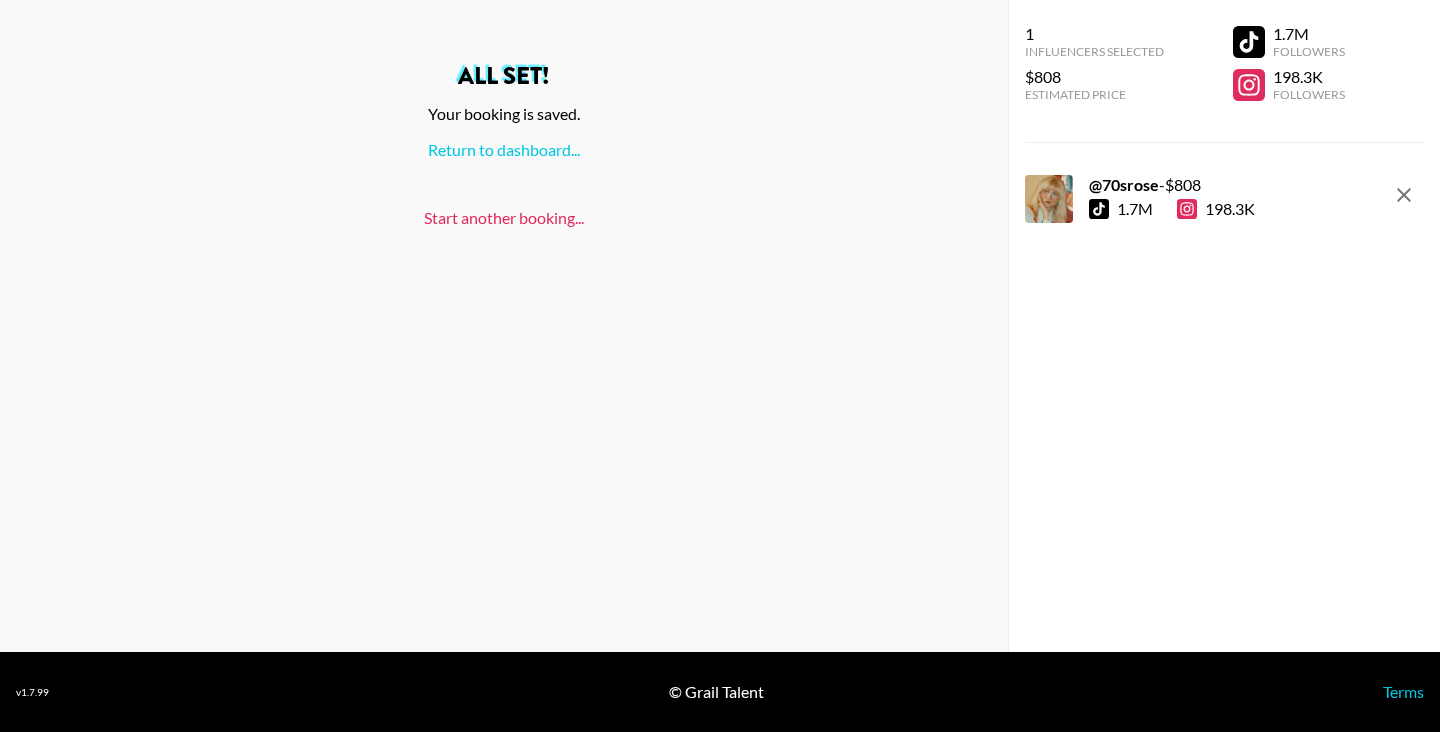 click on "Start another booking..." at bounding box center (504, 217) 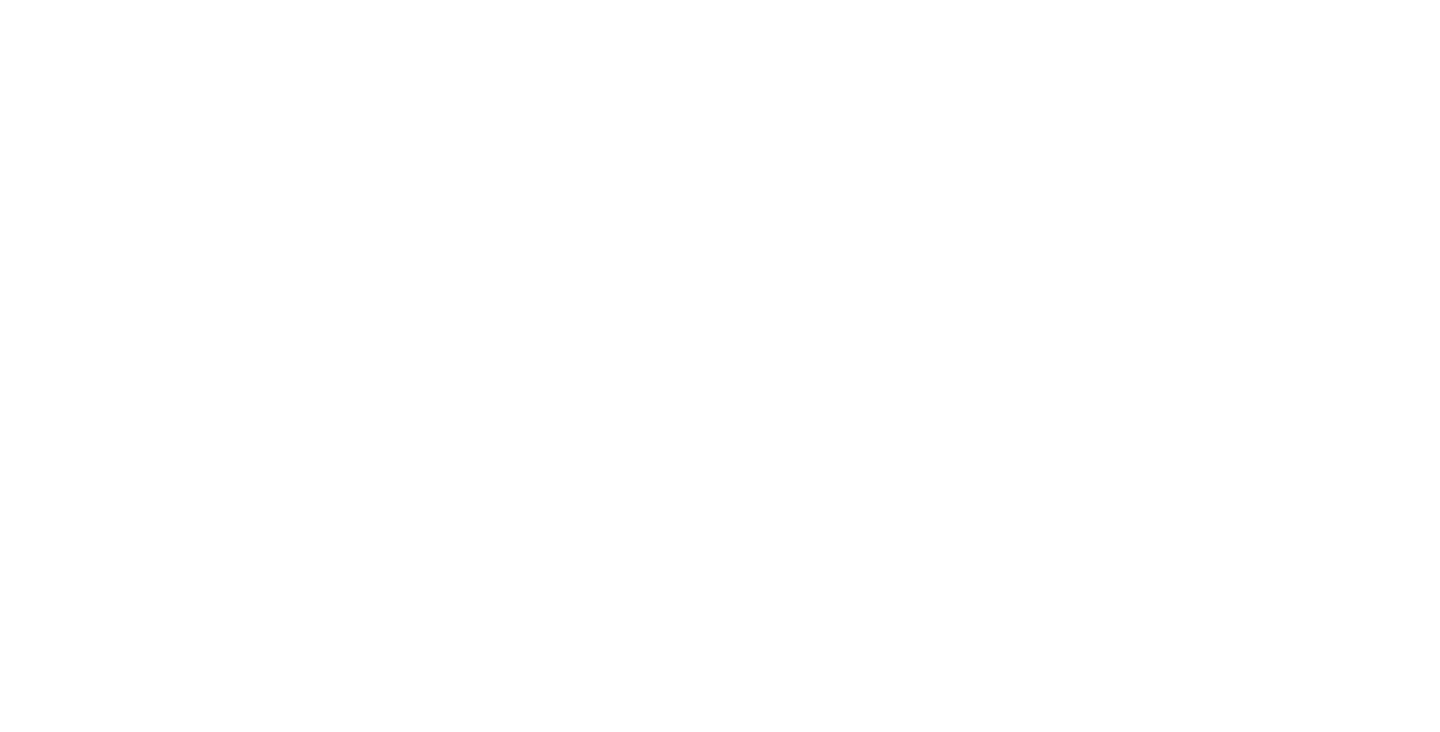 scroll, scrollTop: 0, scrollLeft: 0, axis: both 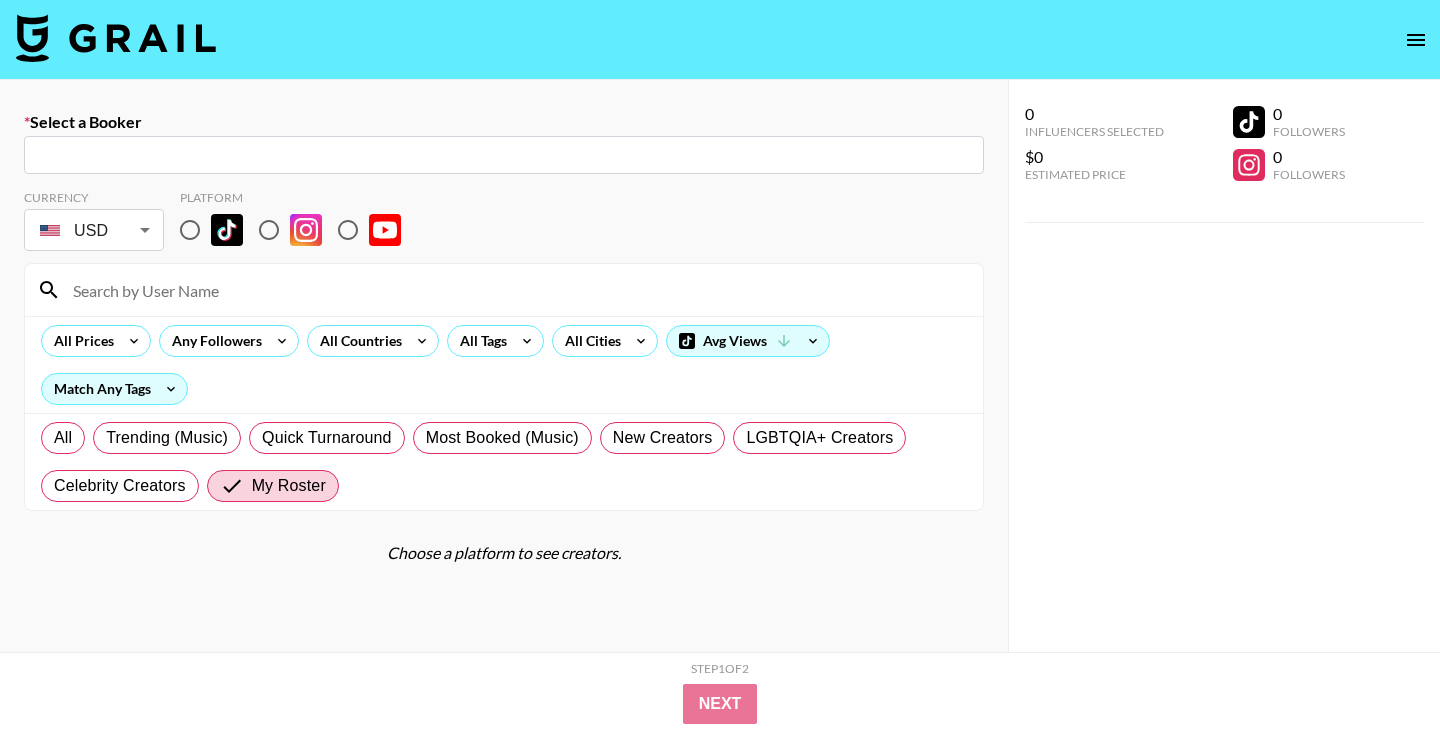 click on "​" at bounding box center [504, 155] 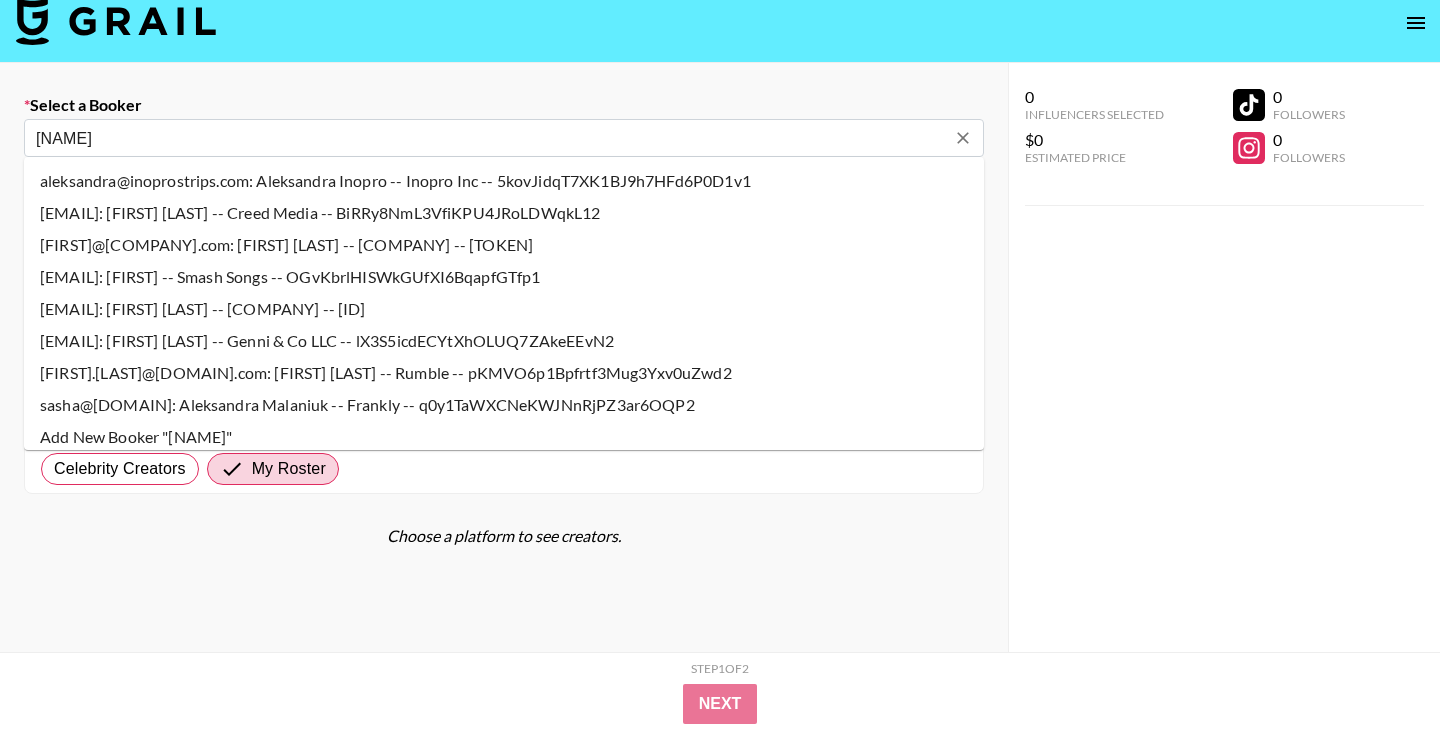 scroll, scrollTop: 17, scrollLeft: 1, axis: both 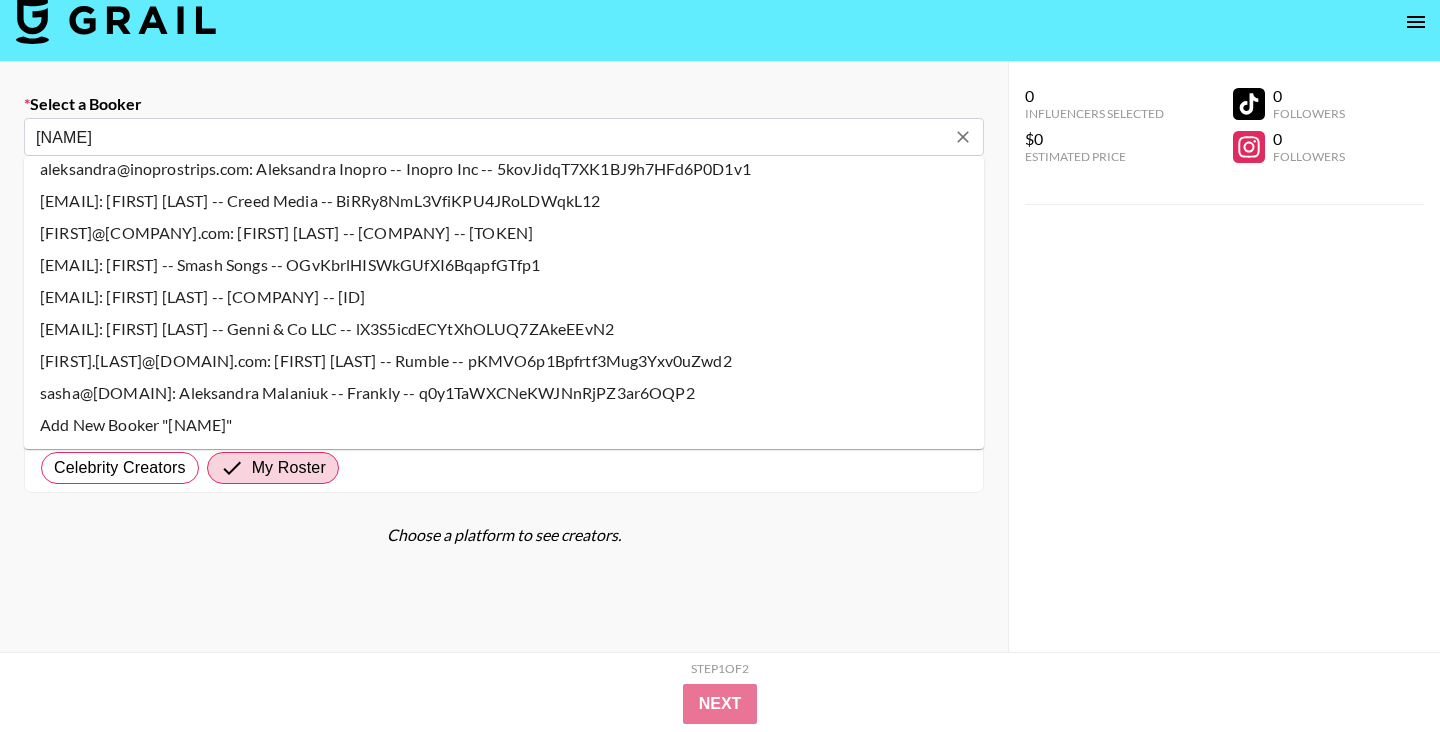 click on "[EMAIL]: [FIRST] [LAST] -- Creed Media -- BiRRy8NmL3VfiKPU4JRoLDWqkL12" at bounding box center [504, 201] 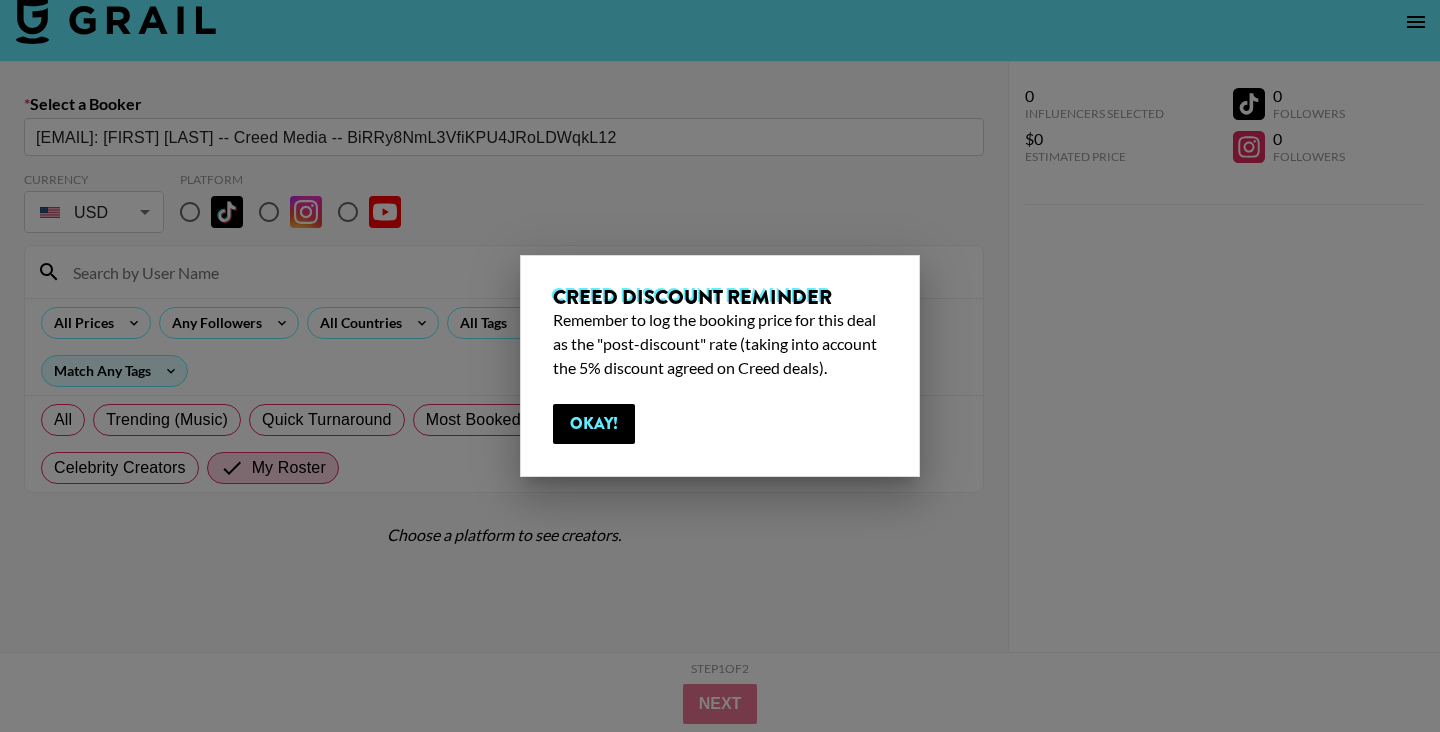 scroll, scrollTop: 18, scrollLeft: 0, axis: vertical 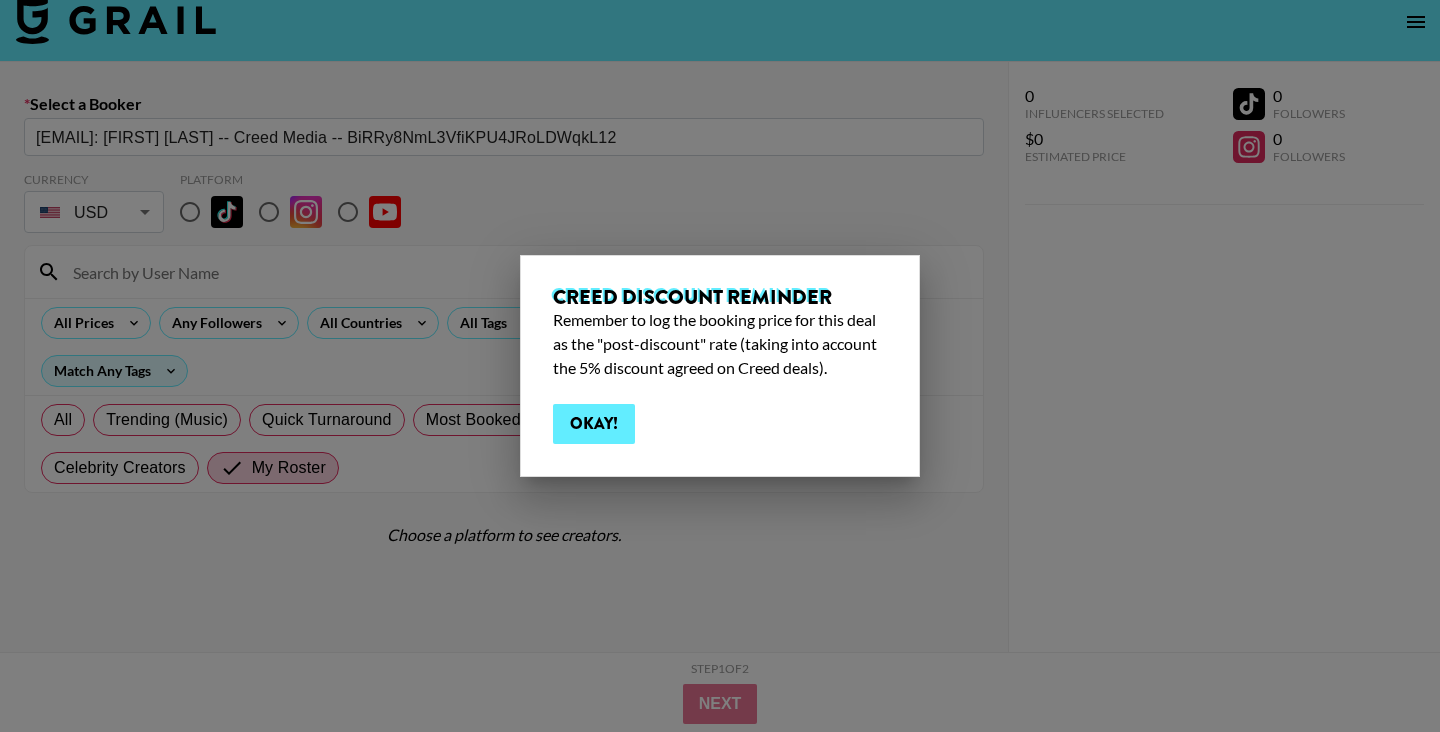 click on "Okay!" at bounding box center [594, 424] 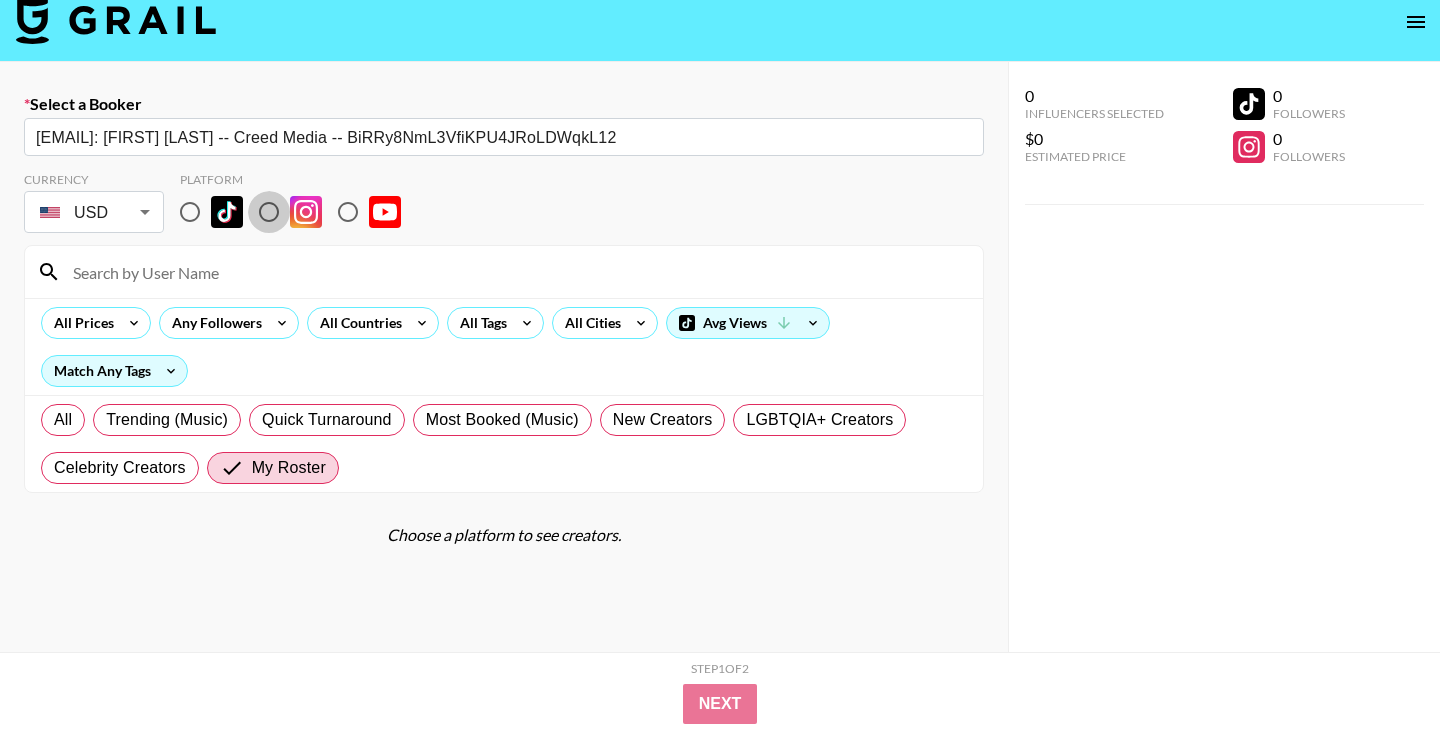 click at bounding box center (269, 212) 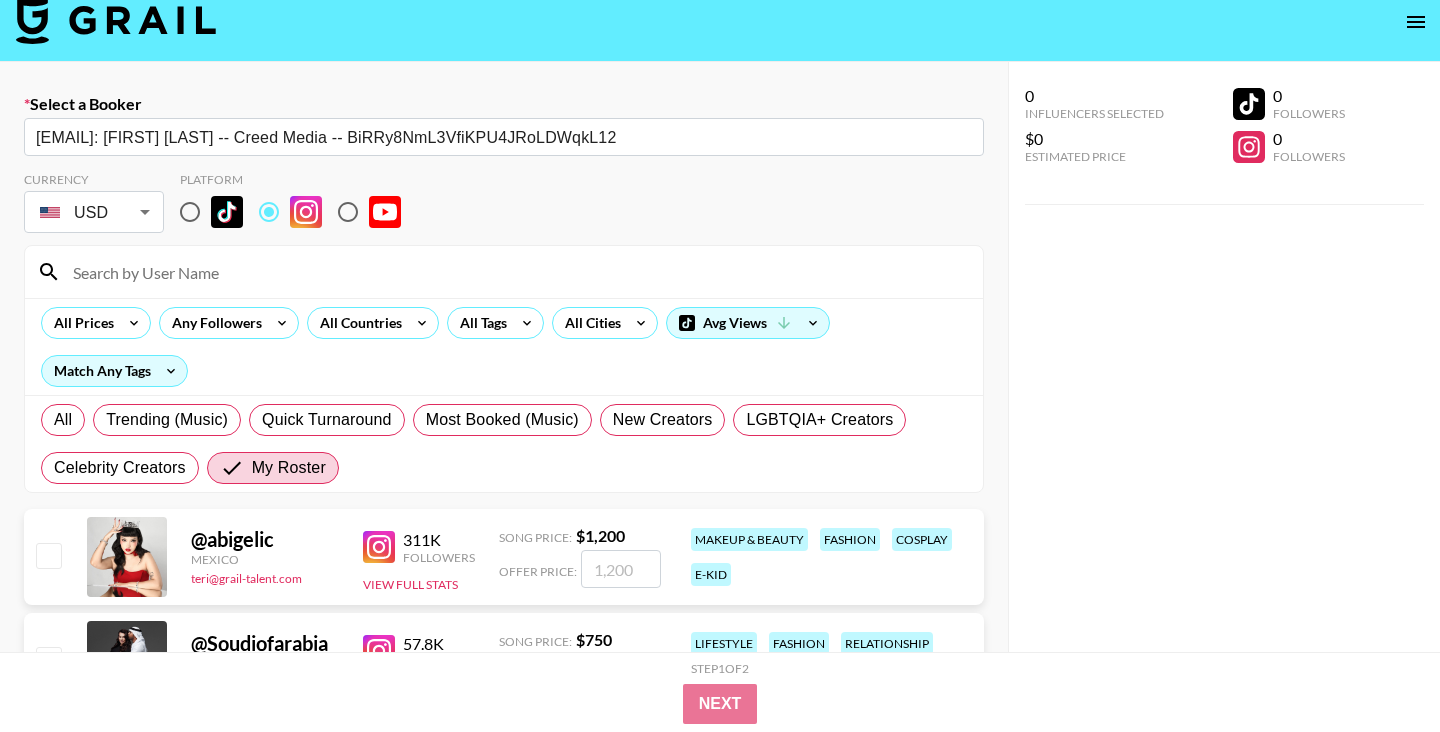 click at bounding box center (190, 212) 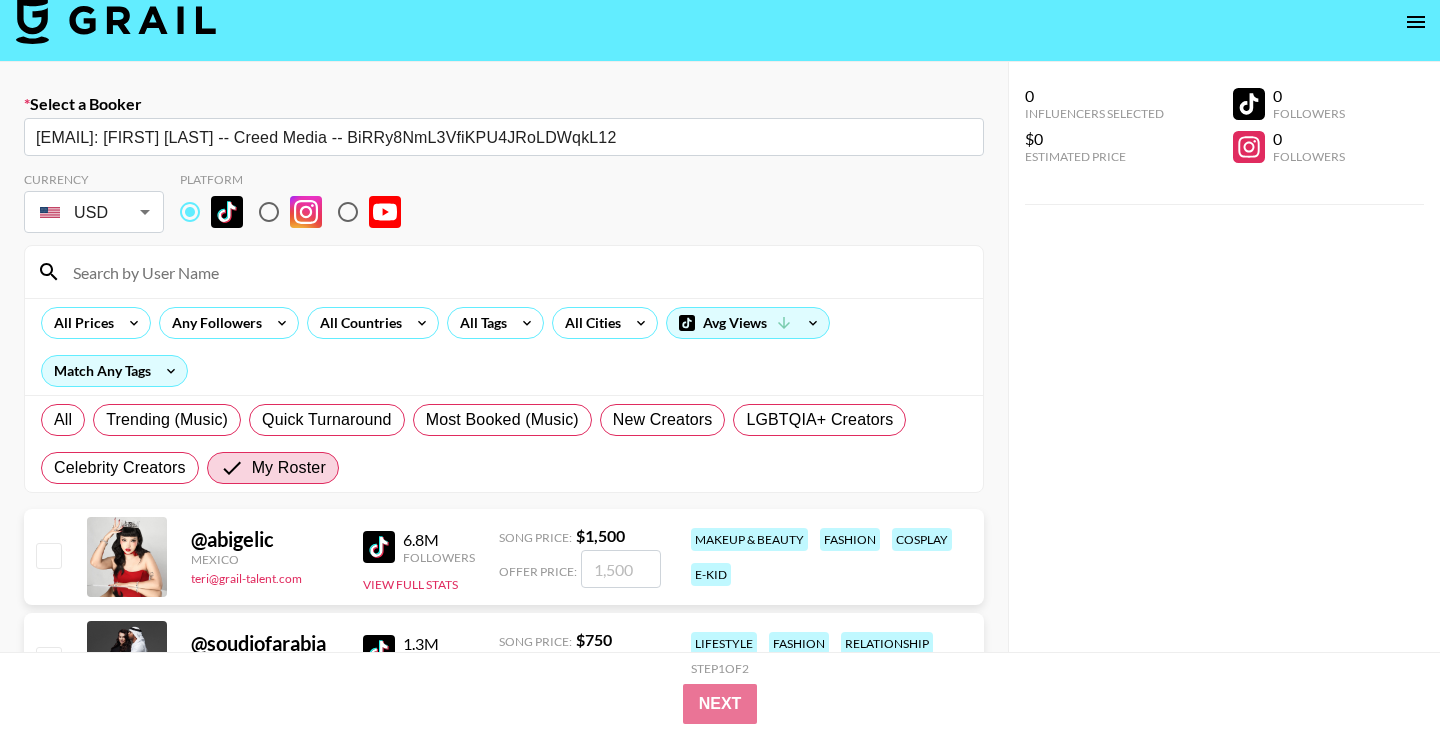 click at bounding box center [116, 20] 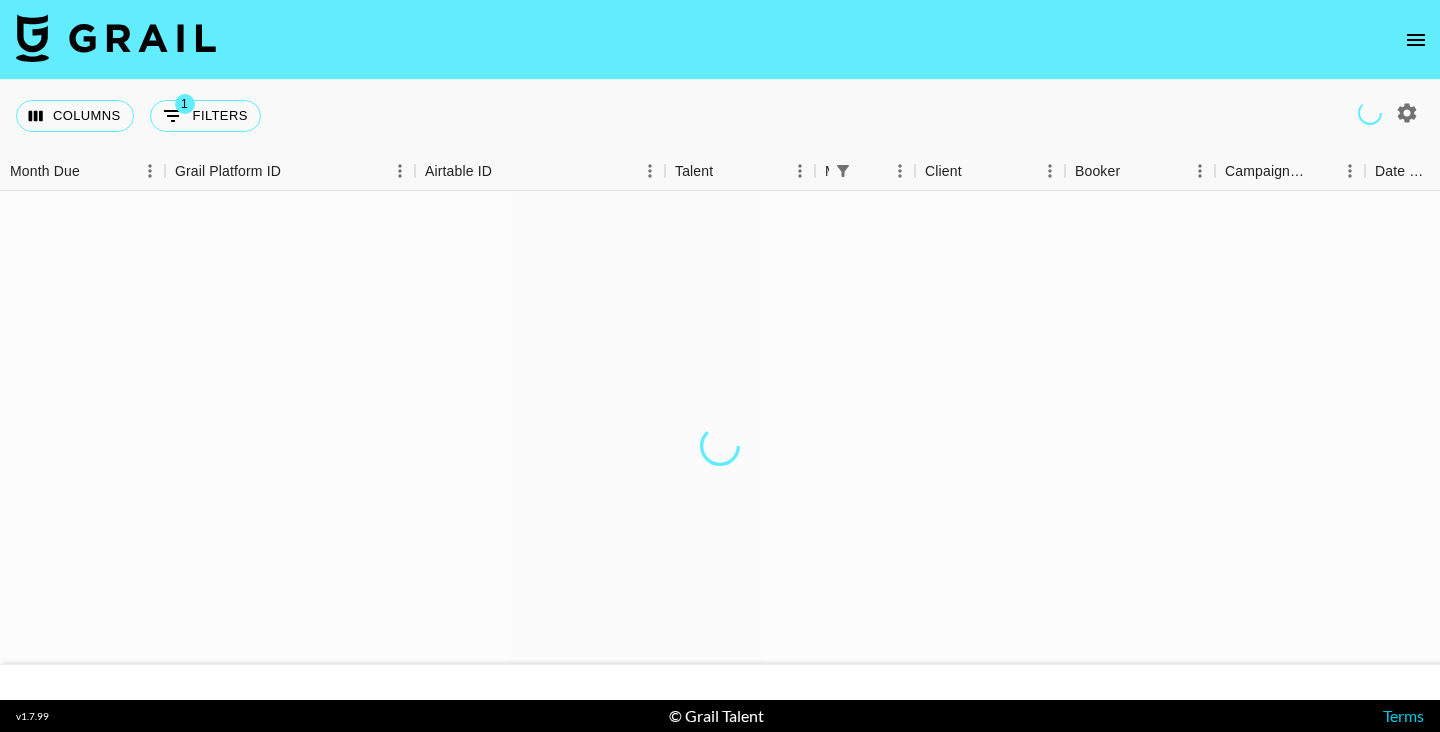 scroll, scrollTop: 0, scrollLeft: 0, axis: both 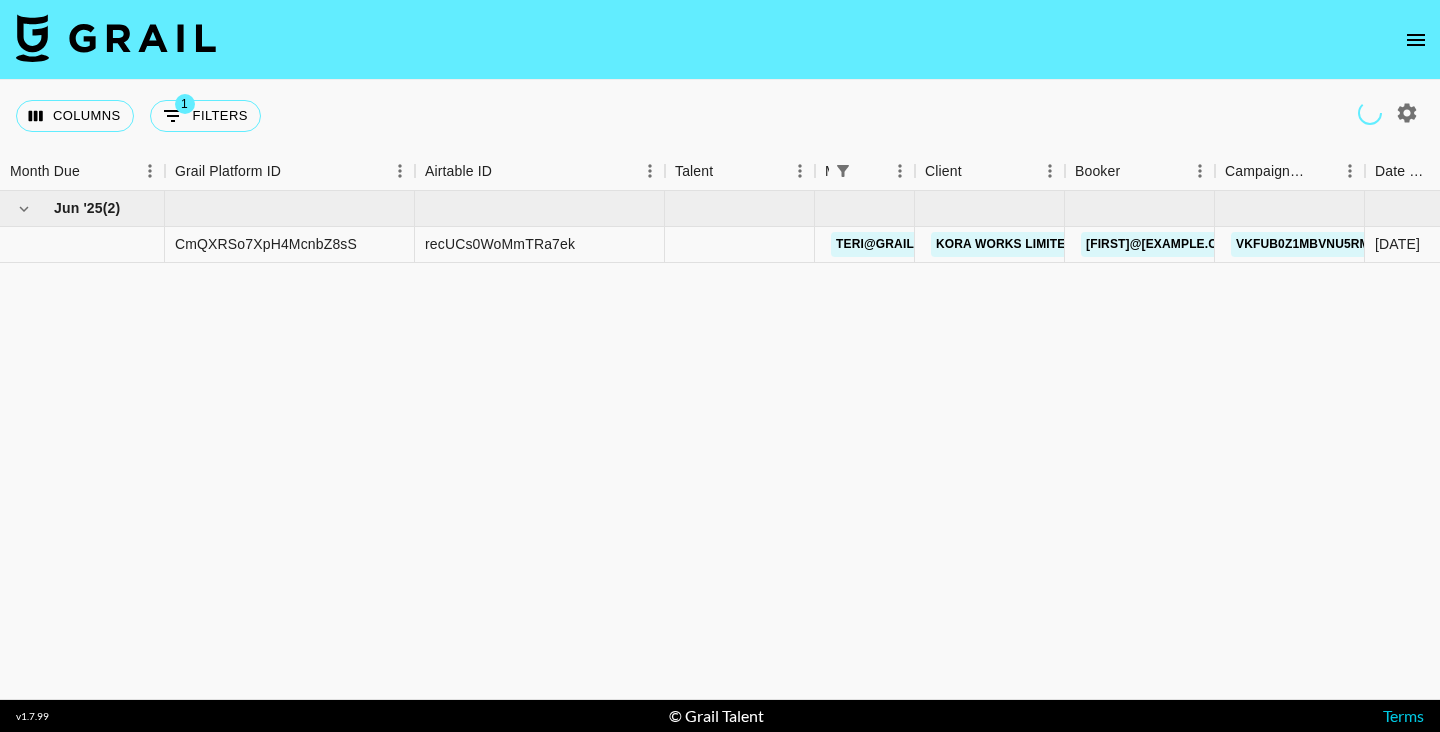 drag, startPoint x: 338, startPoint y: 42, endPoint x: 420, endPoint y: 87, distance: 93.53609 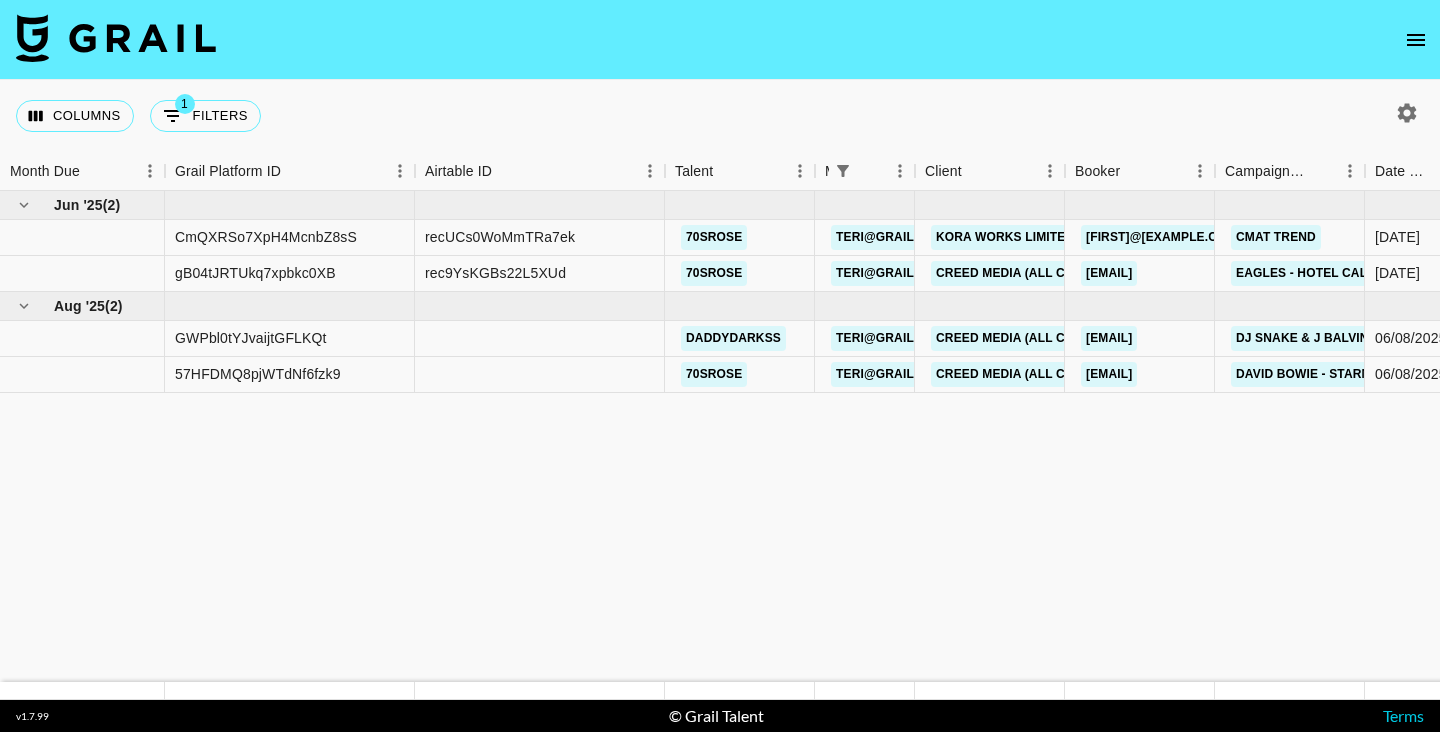 scroll, scrollTop: 0, scrollLeft: 0, axis: both 